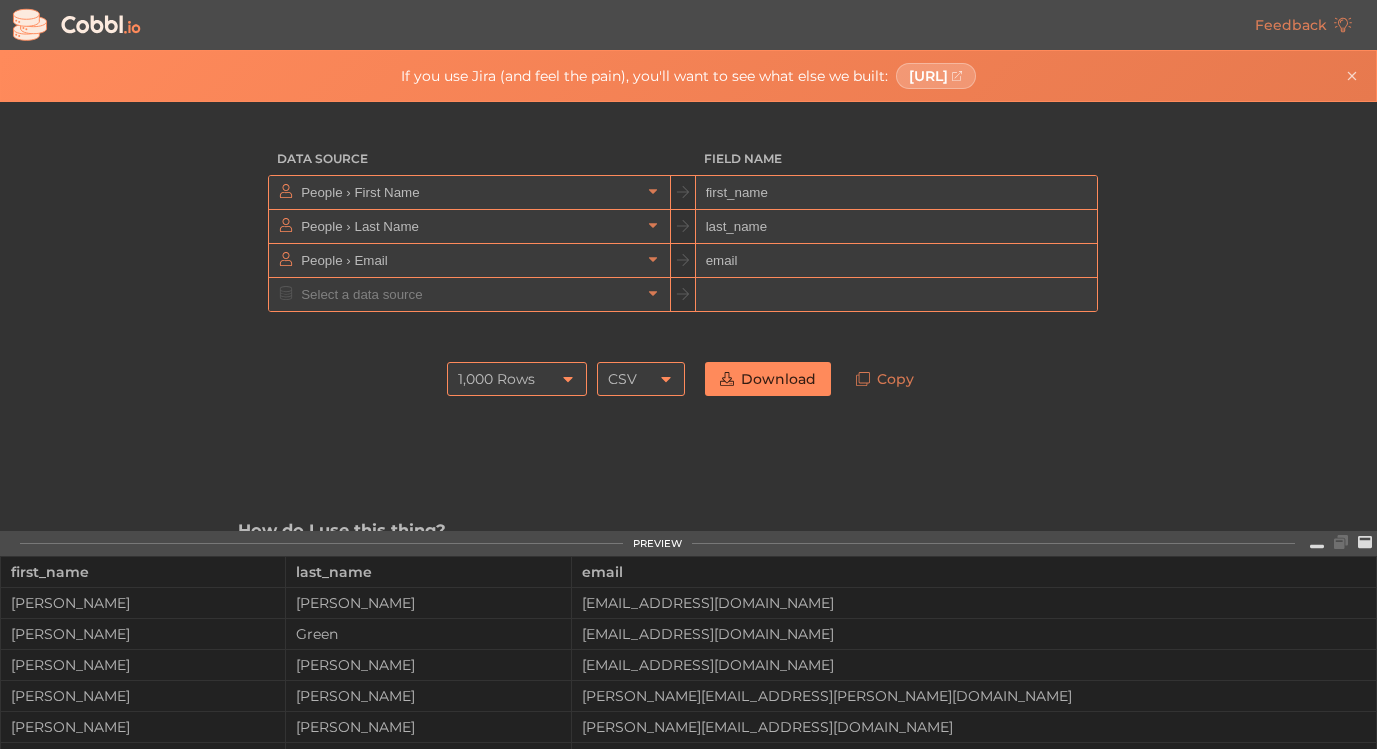 scroll, scrollTop: 0, scrollLeft: 0, axis: both 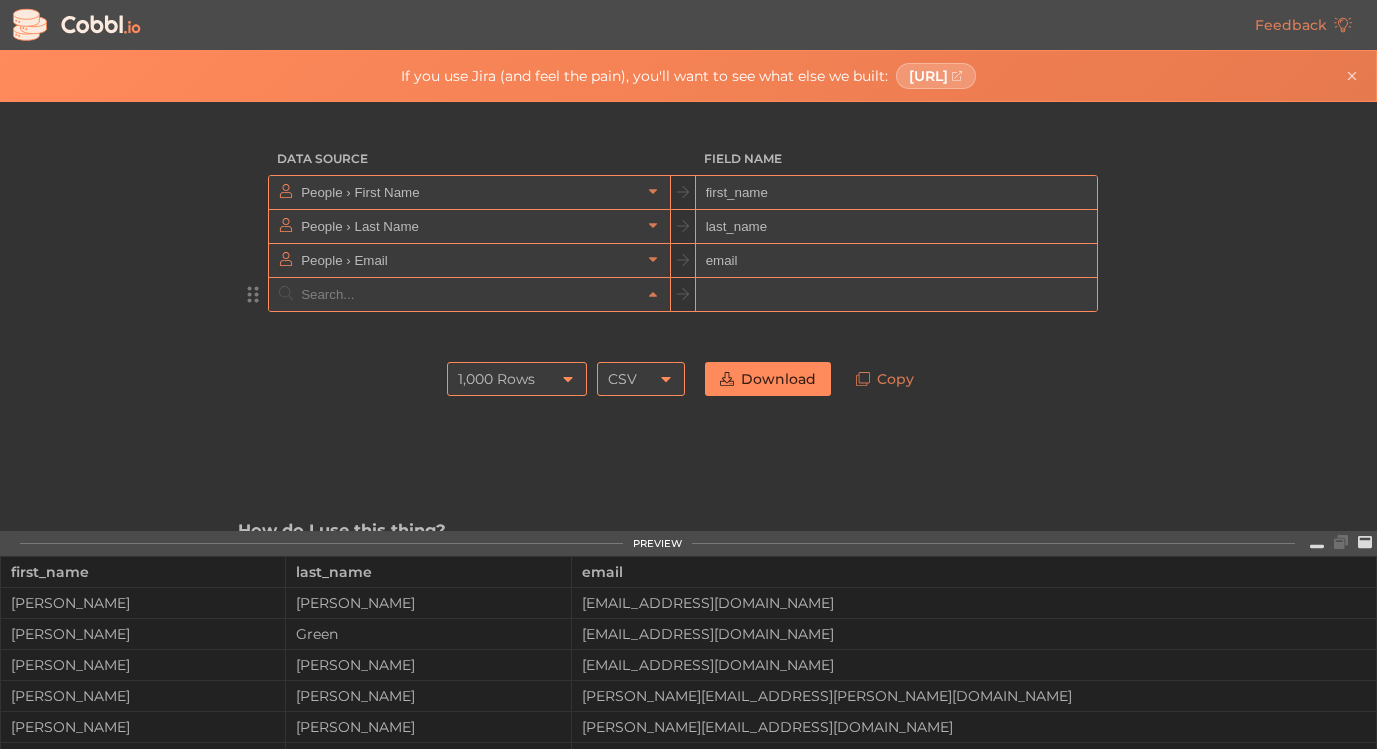 click at bounding box center (468, 294) 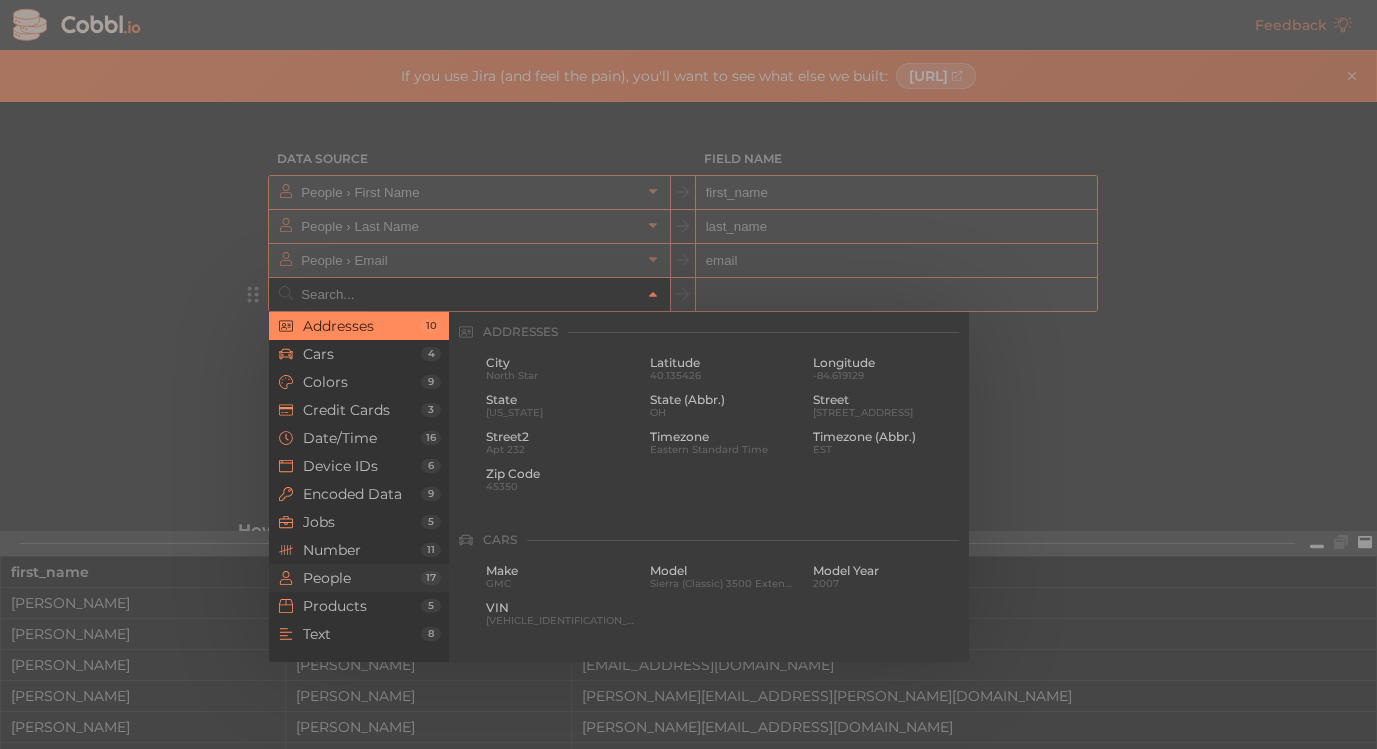 click on "People" at bounding box center (362, 578) 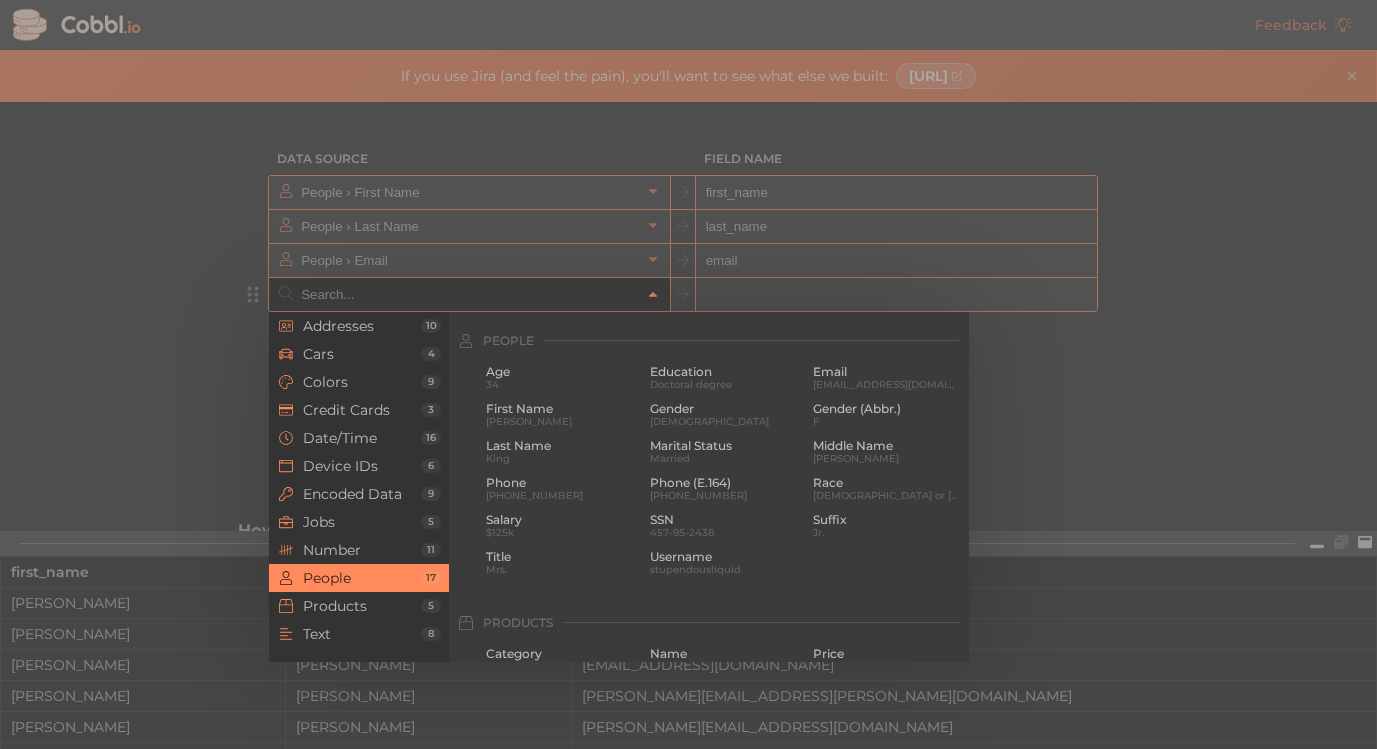 scroll, scrollTop: 1540, scrollLeft: 0, axis: vertical 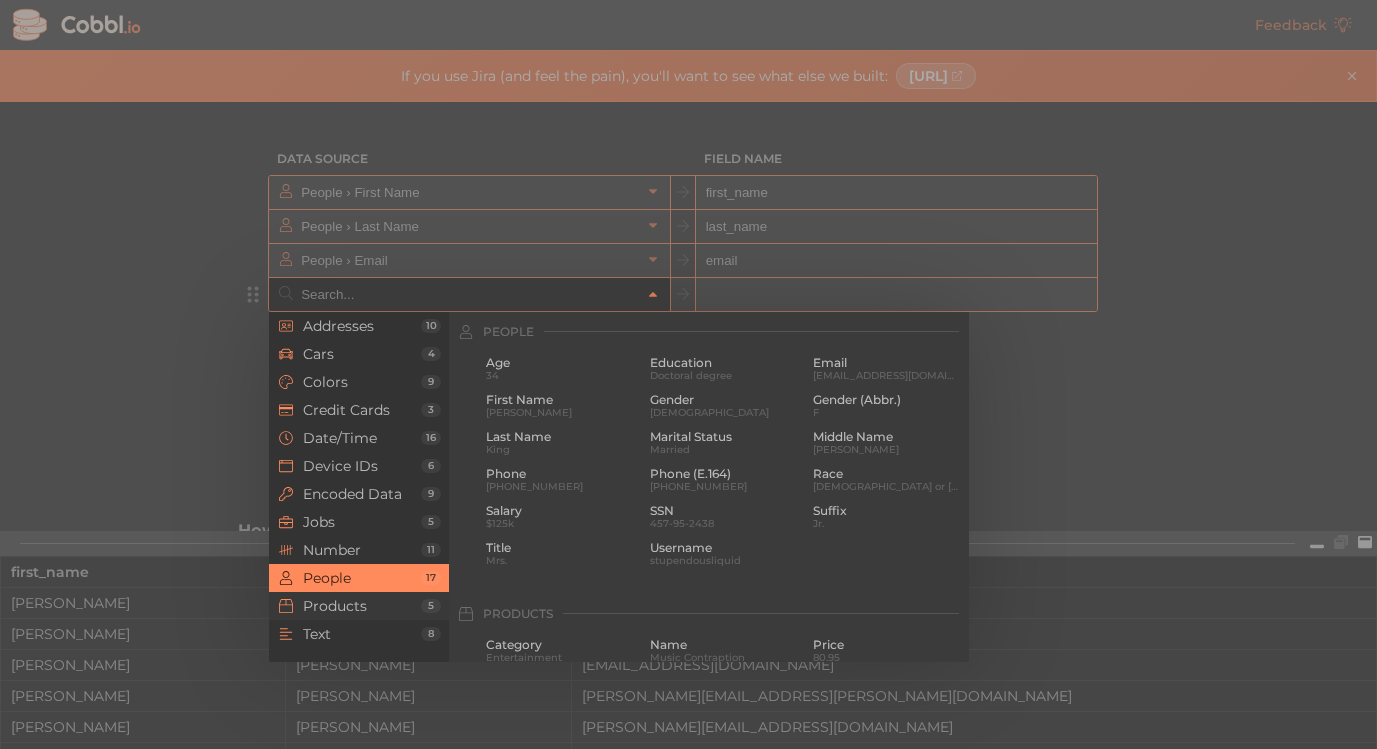 click on "Products" at bounding box center [362, 606] 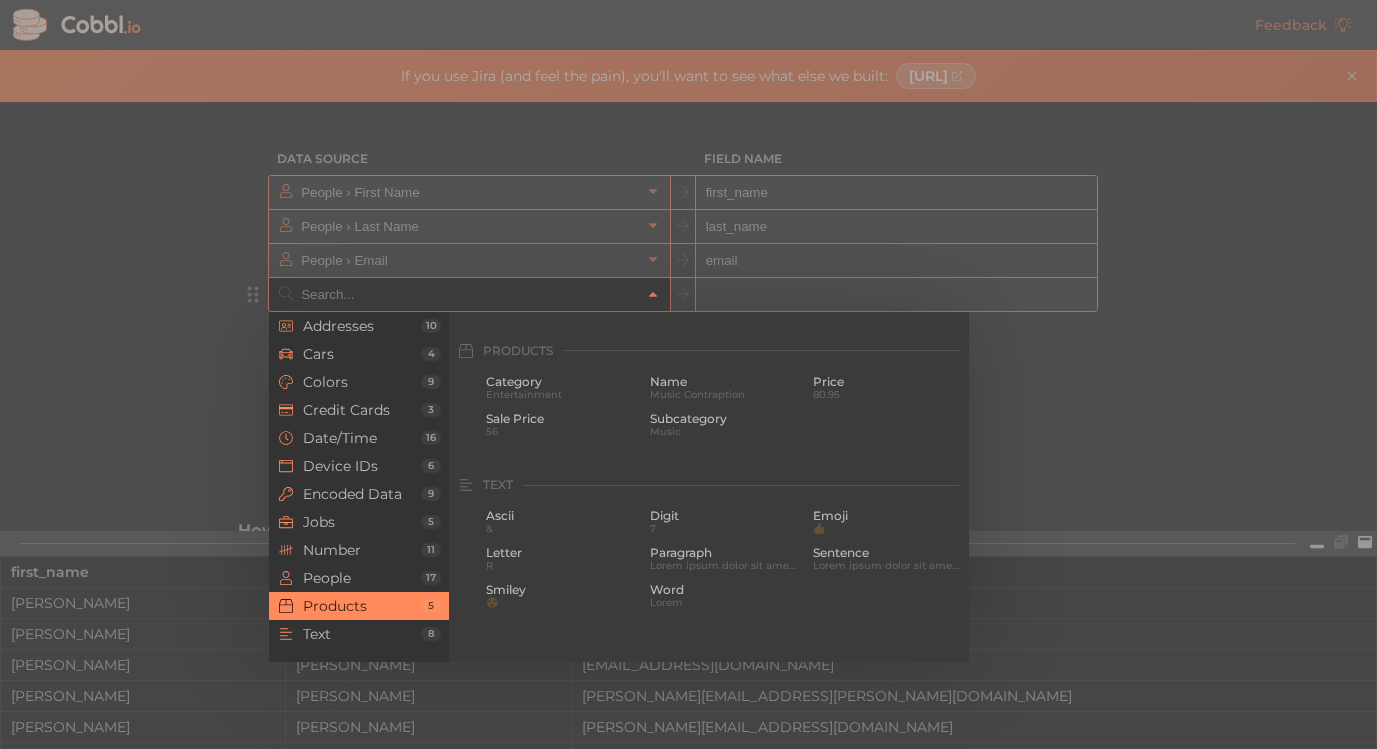 scroll, scrollTop: 1822, scrollLeft: 0, axis: vertical 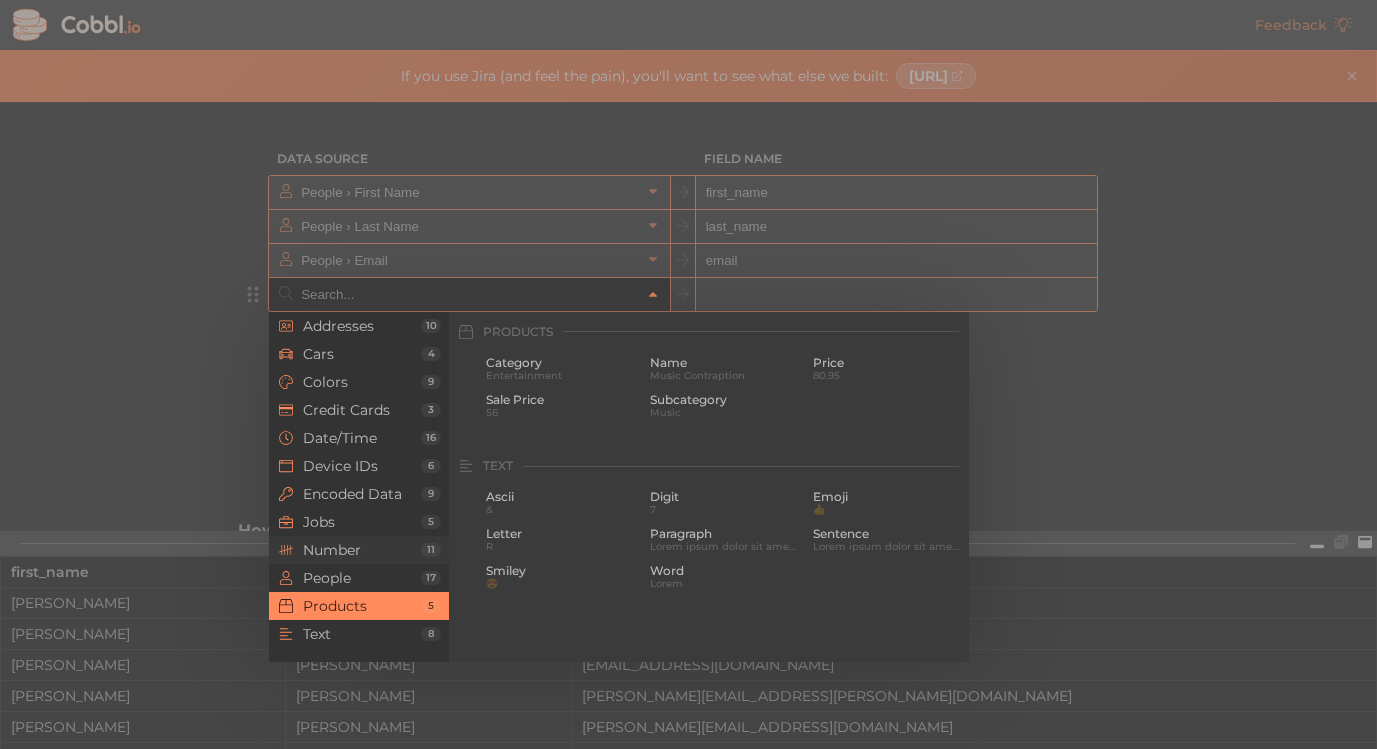 click on "Number" at bounding box center (362, 550) 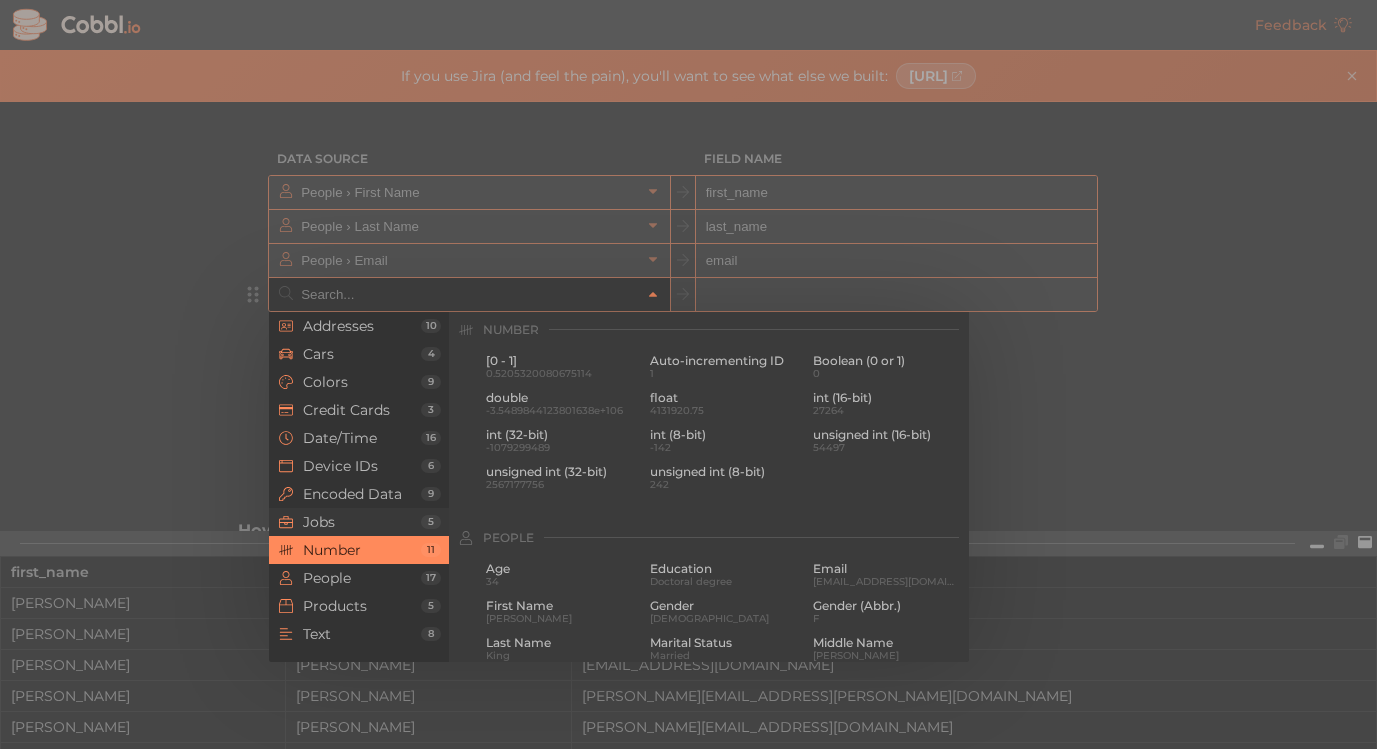 scroll, scrollTop: 1332, scrollLeft: 0, axis: vertical 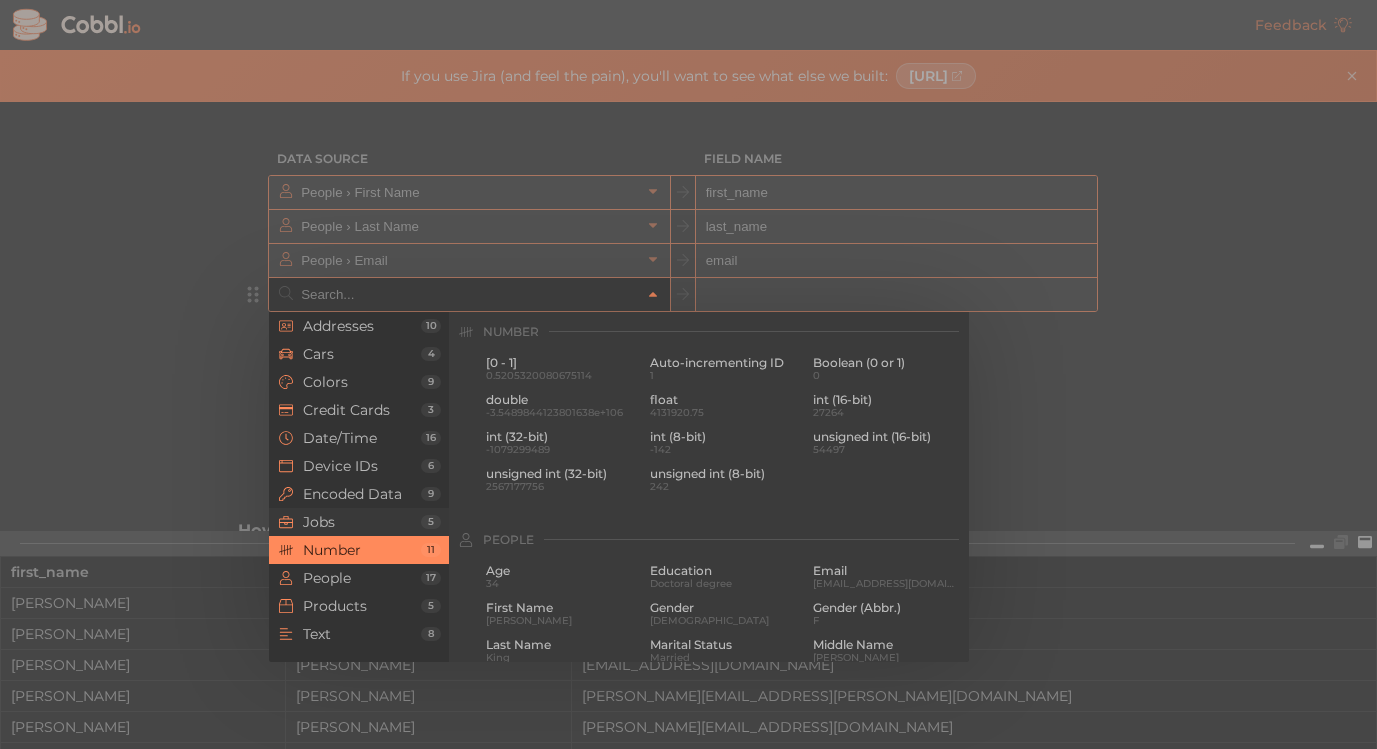 click on "Jobs" at bounding box center (362, 522) 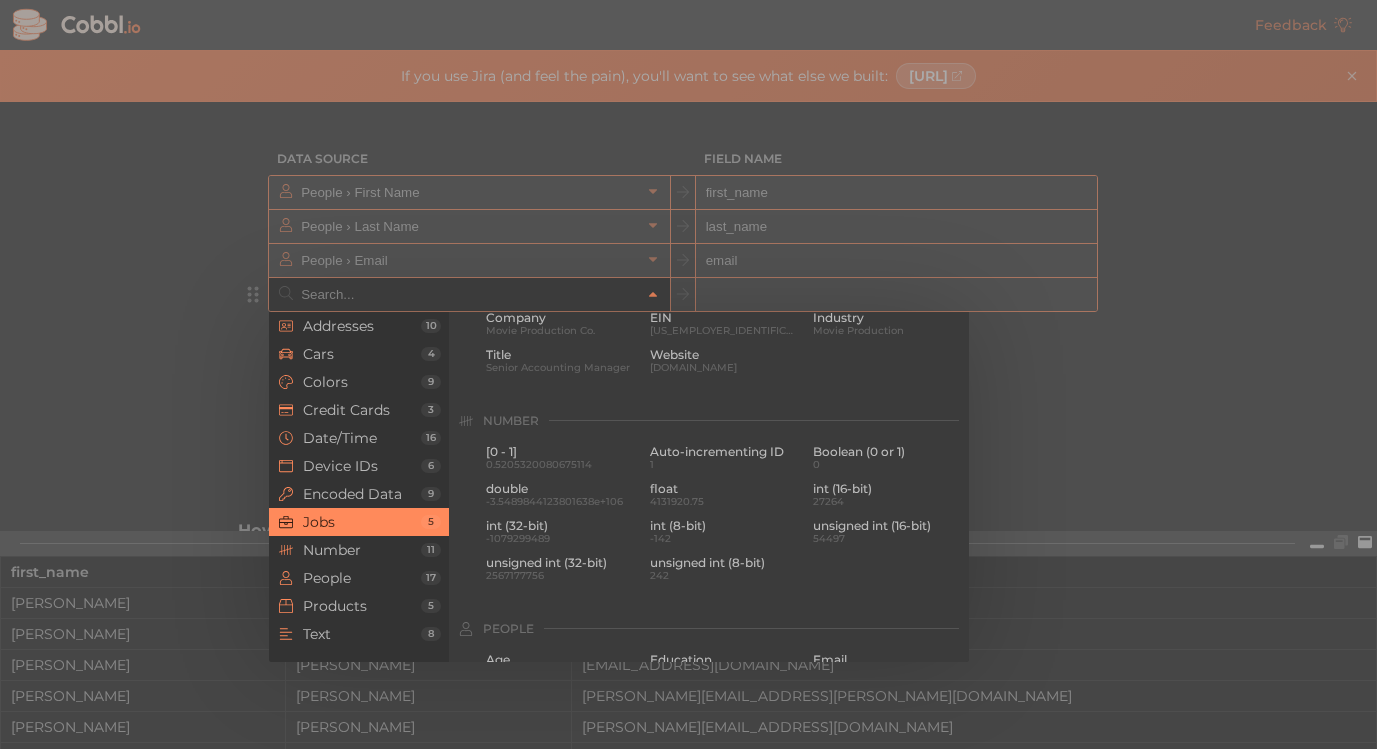 scroll, scrollTop: 1197, scrollLeft: 0, axis: vertical 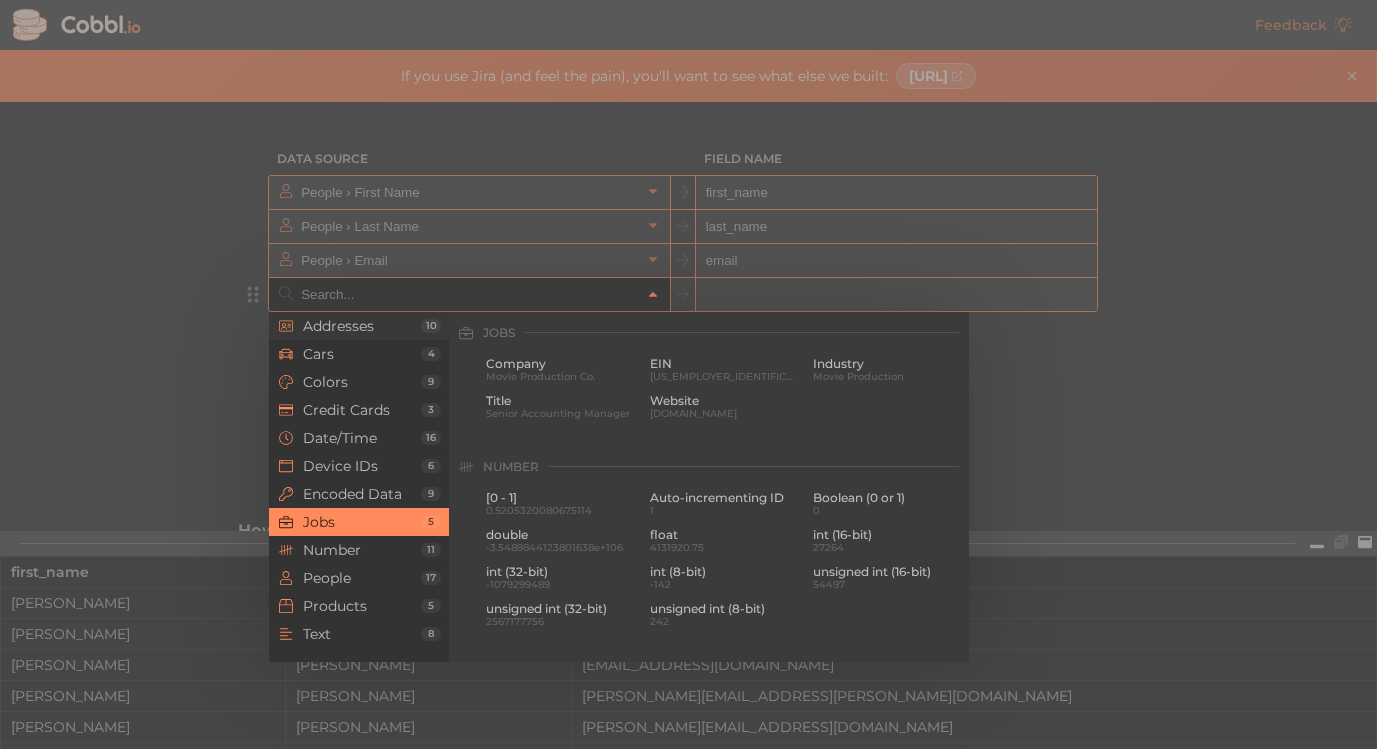 click on "Addresses" at bounding box center [362, 326] 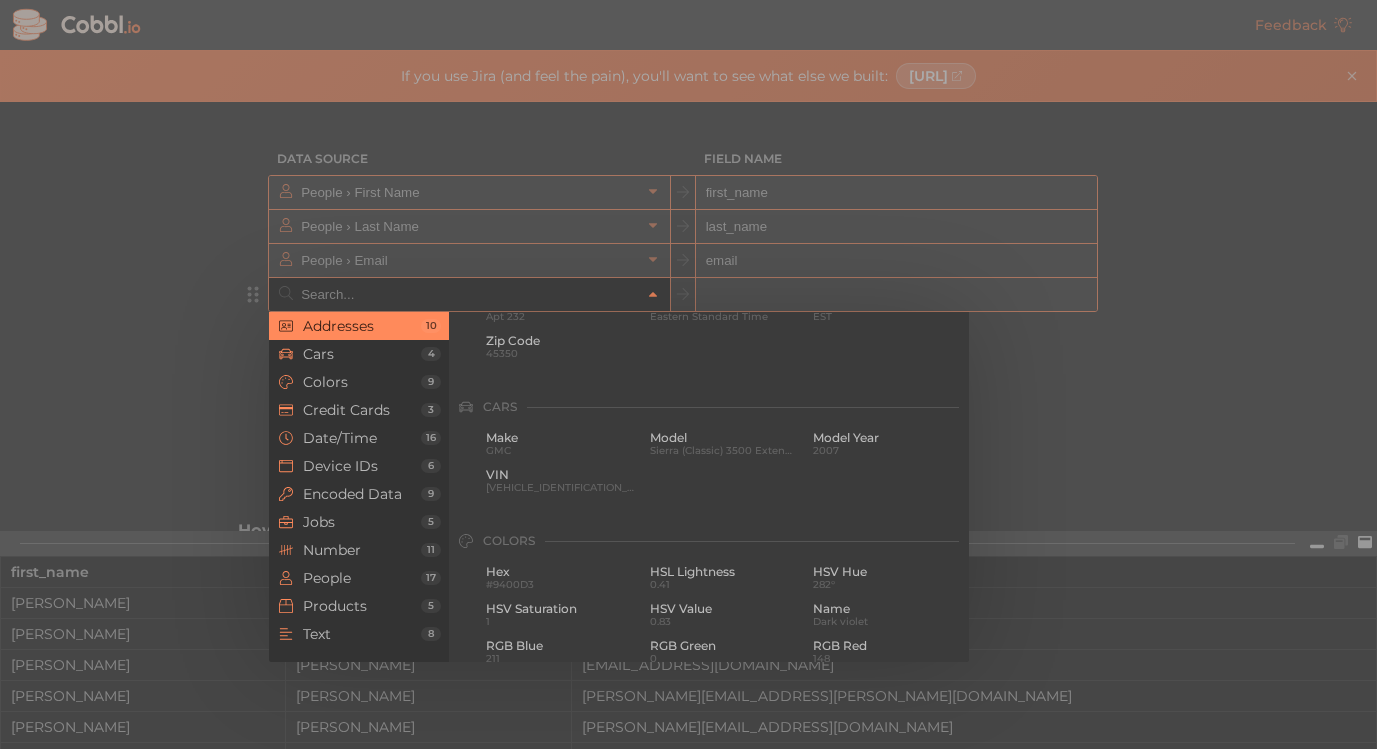 scroll, scrollTop: 0, scrollLeft: 0, axis: both 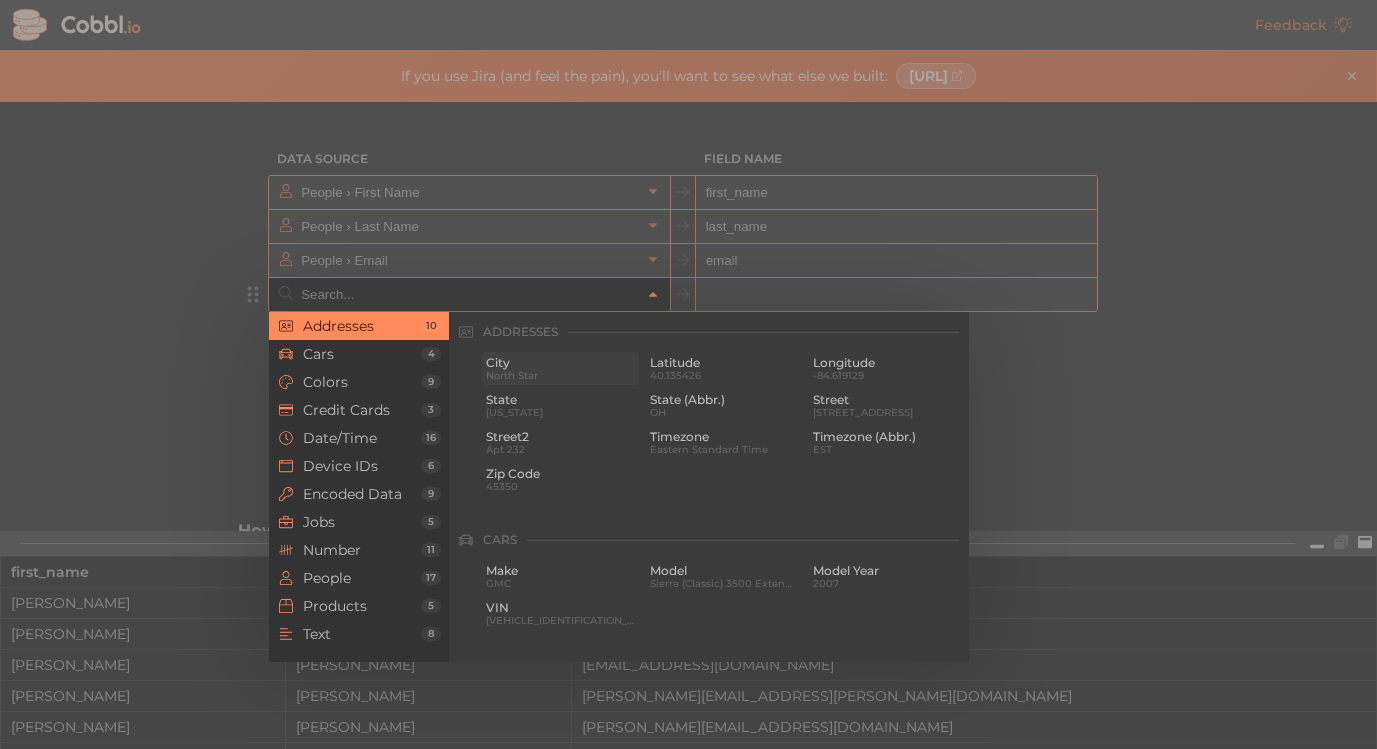 click on "North Star" at bounding box center (560, 375) 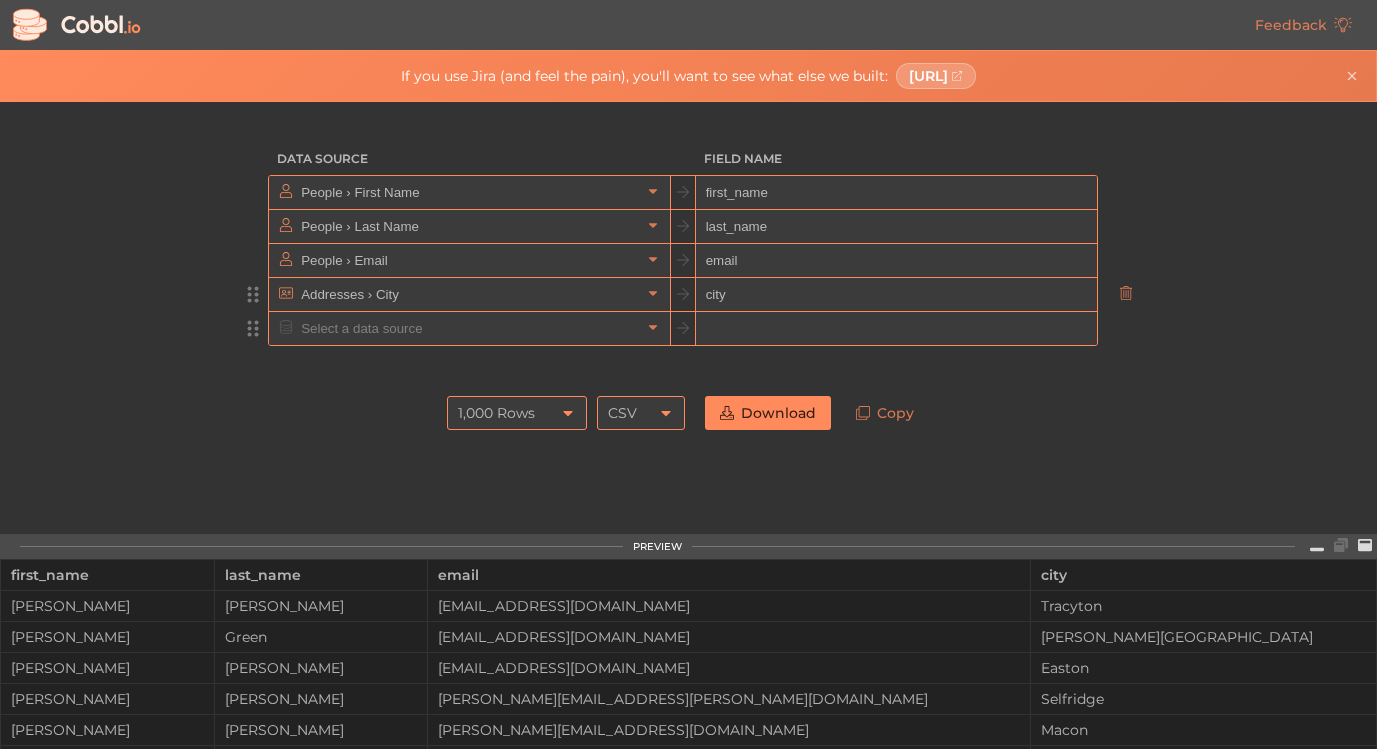 click at bounding box center (468, 328) 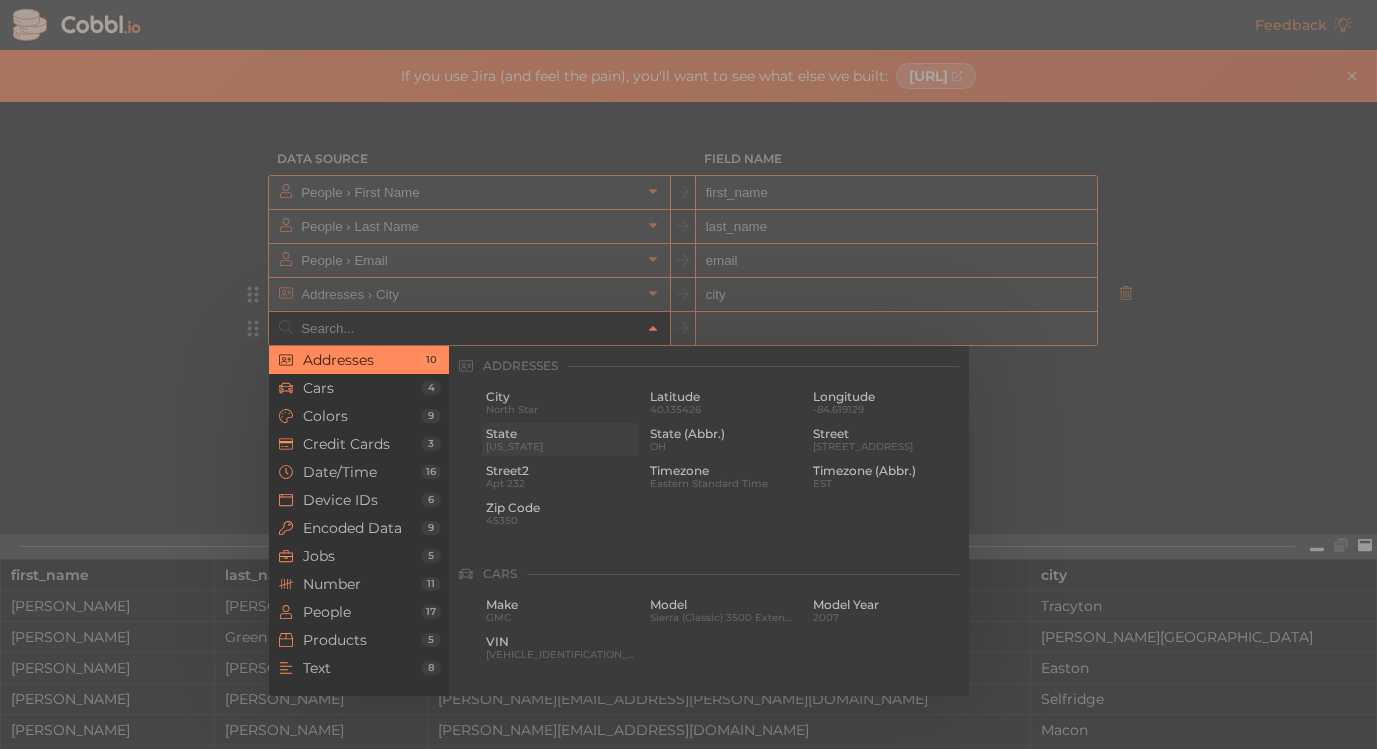click on "[US_STATE]" at bounding box center [560, 446] 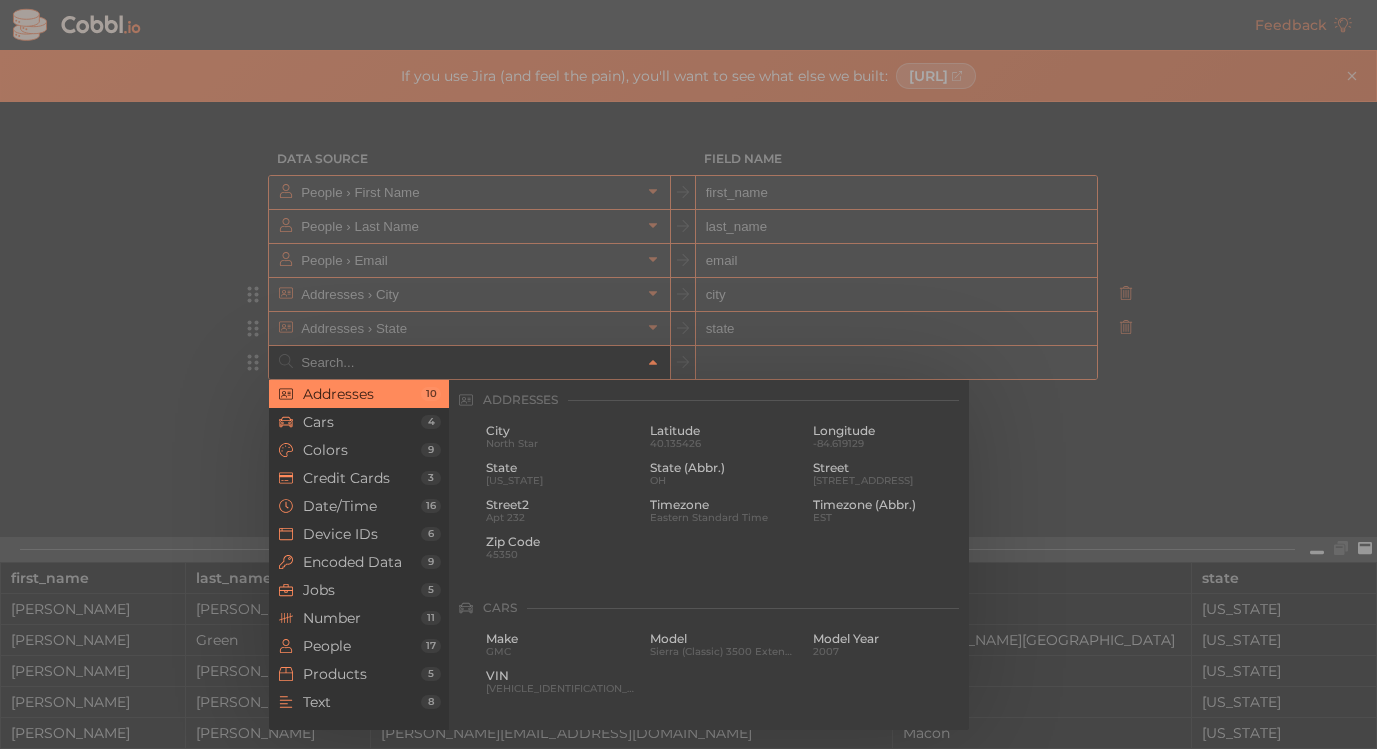 click at bounding box center [468, 362] 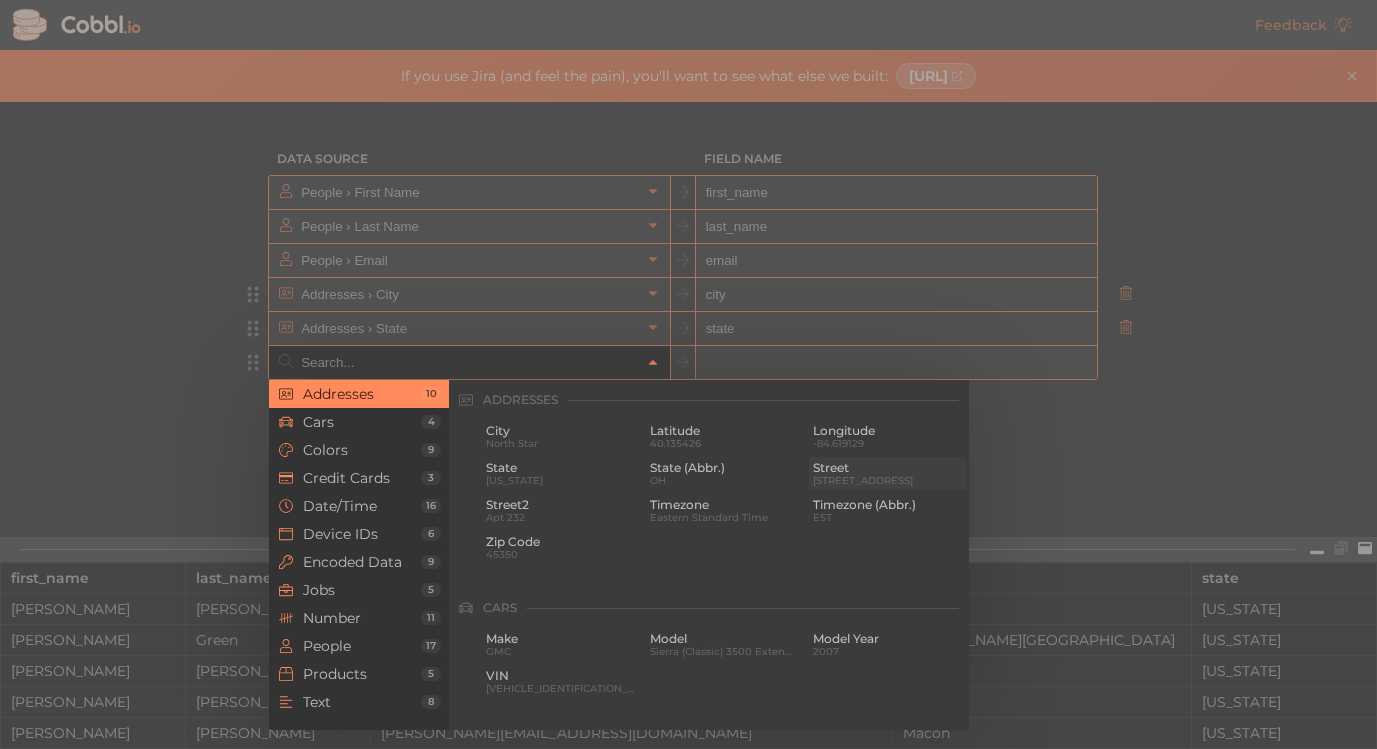 click on "Street" at bounding box center [887, 468] 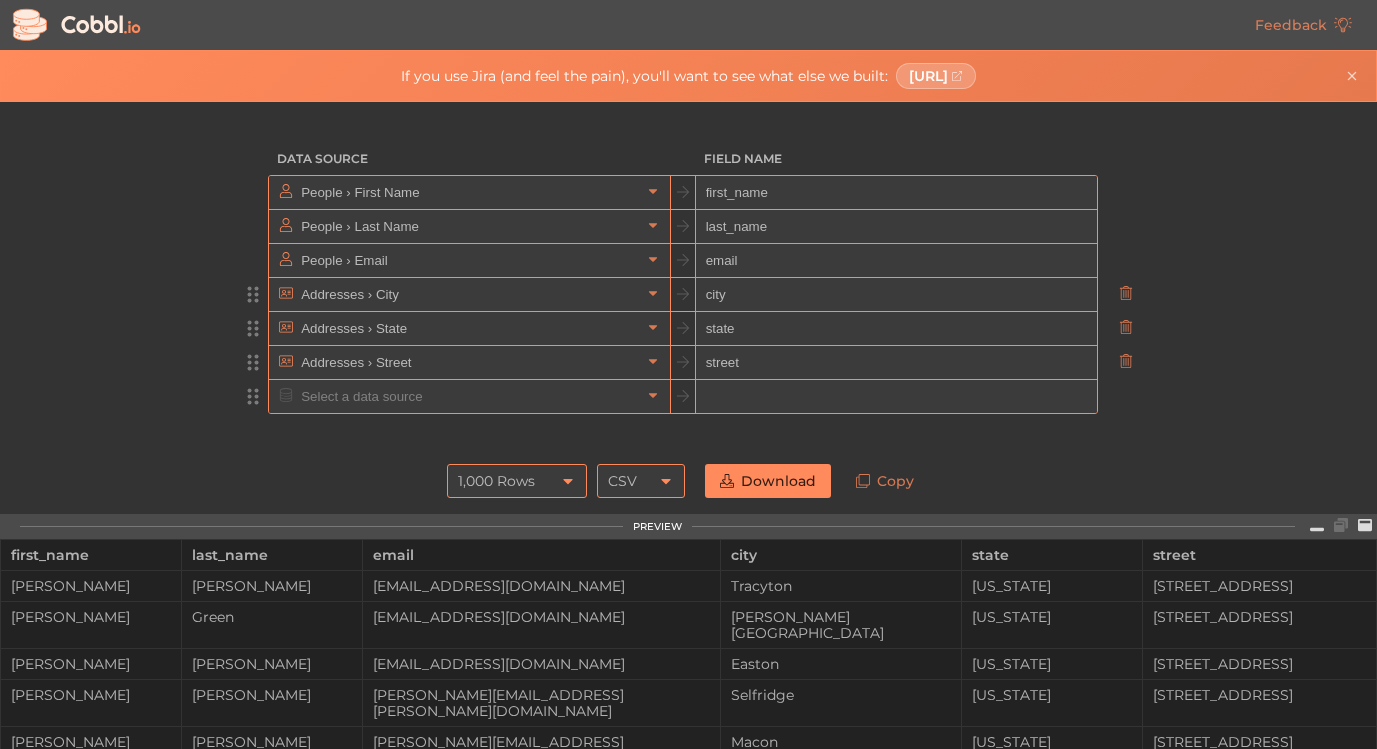 click at bounding box center [468, 396] 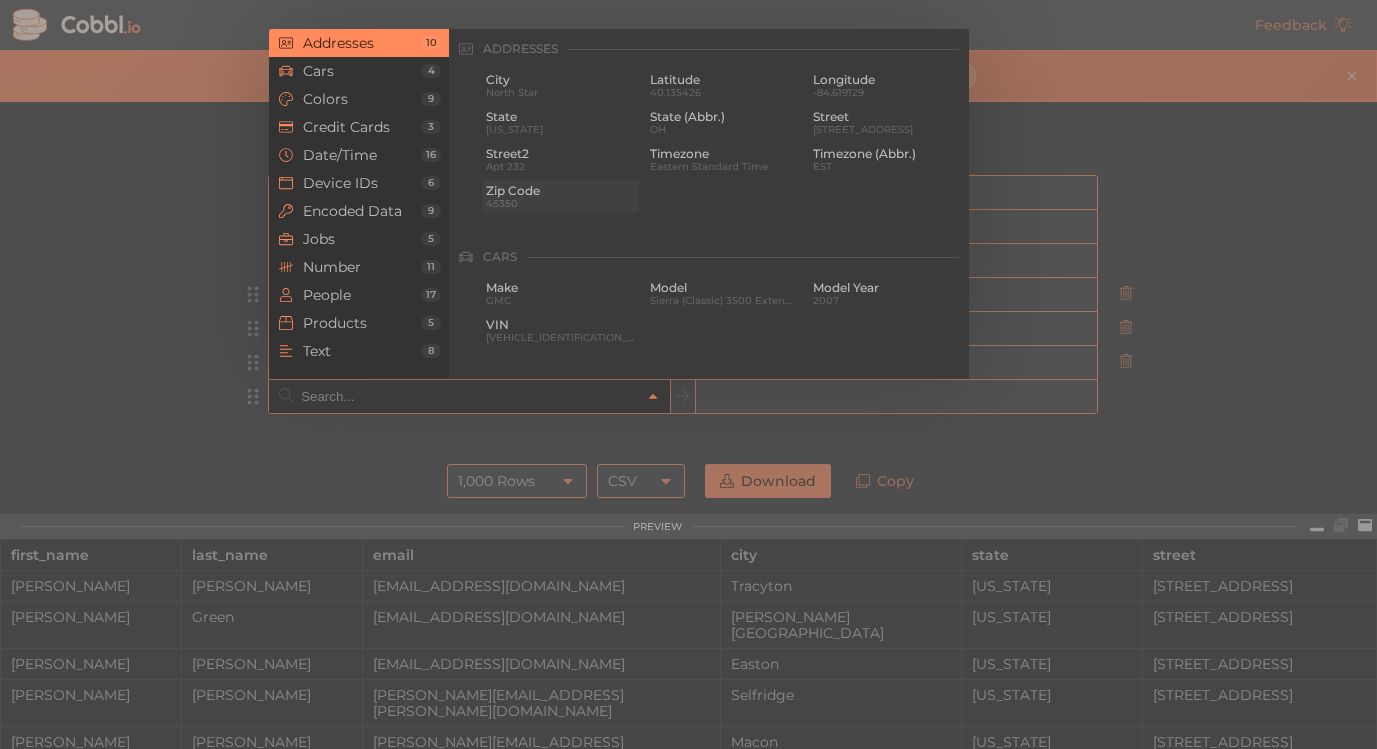 click on "45350" at bounding box center (560, 203) 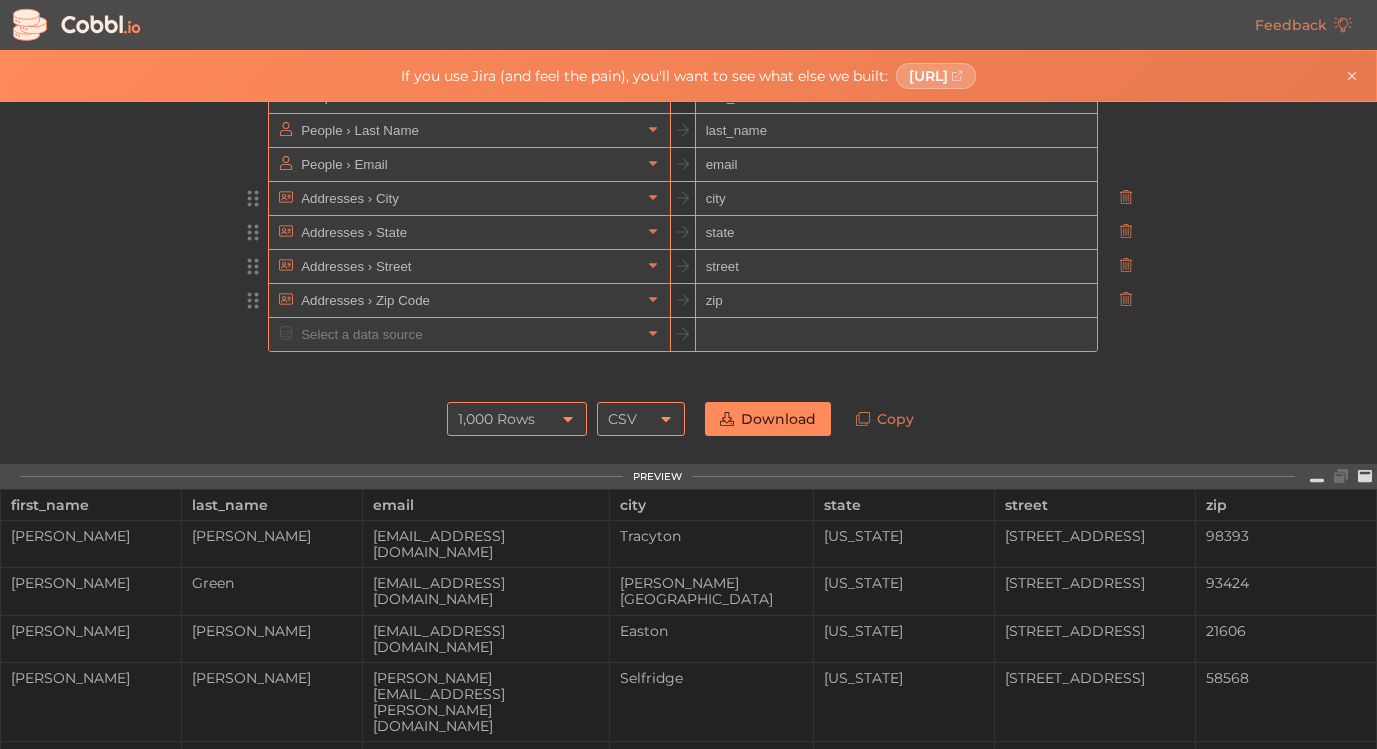 scroll, scrollTop: 0, scrollLeft: 0, axis: both 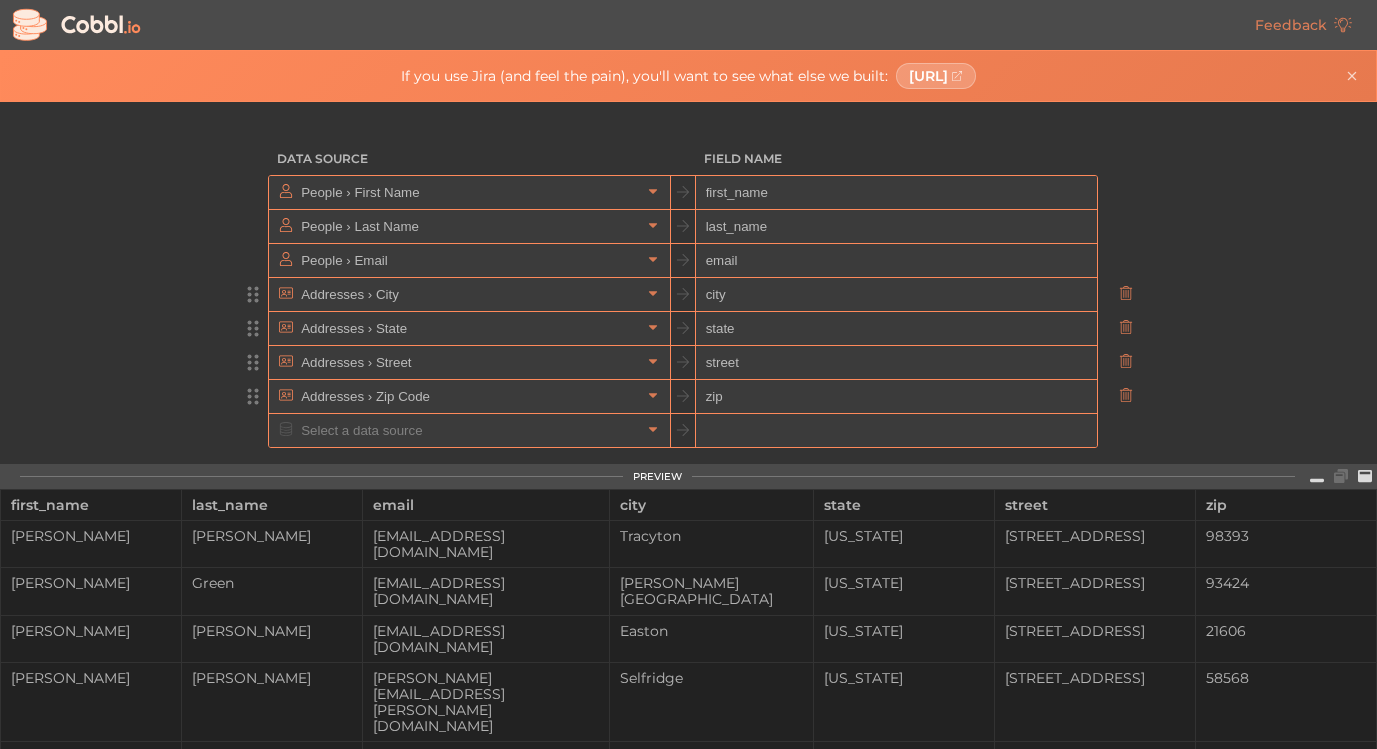 click on "1,000 Rows" at bounding box center (517, 515) 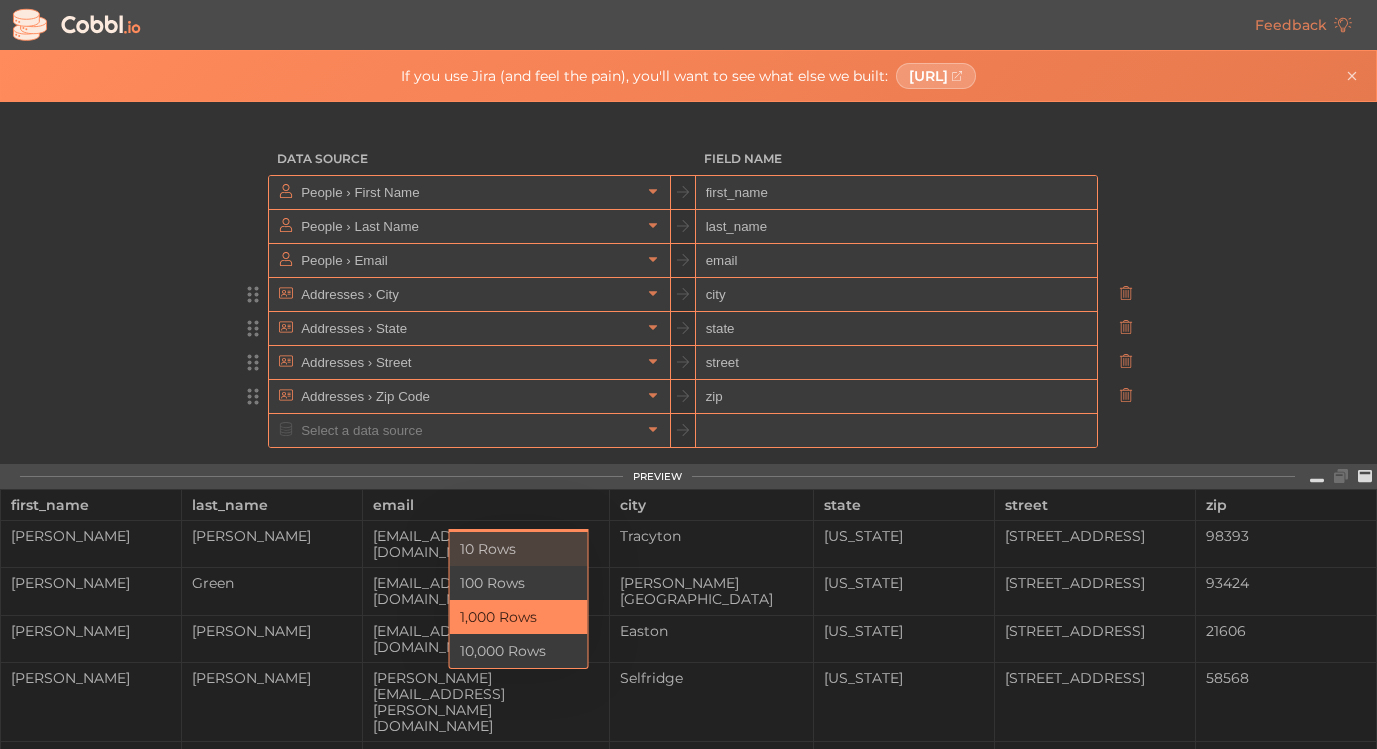 click on "10 Rows" at bounding box center [519, 549] 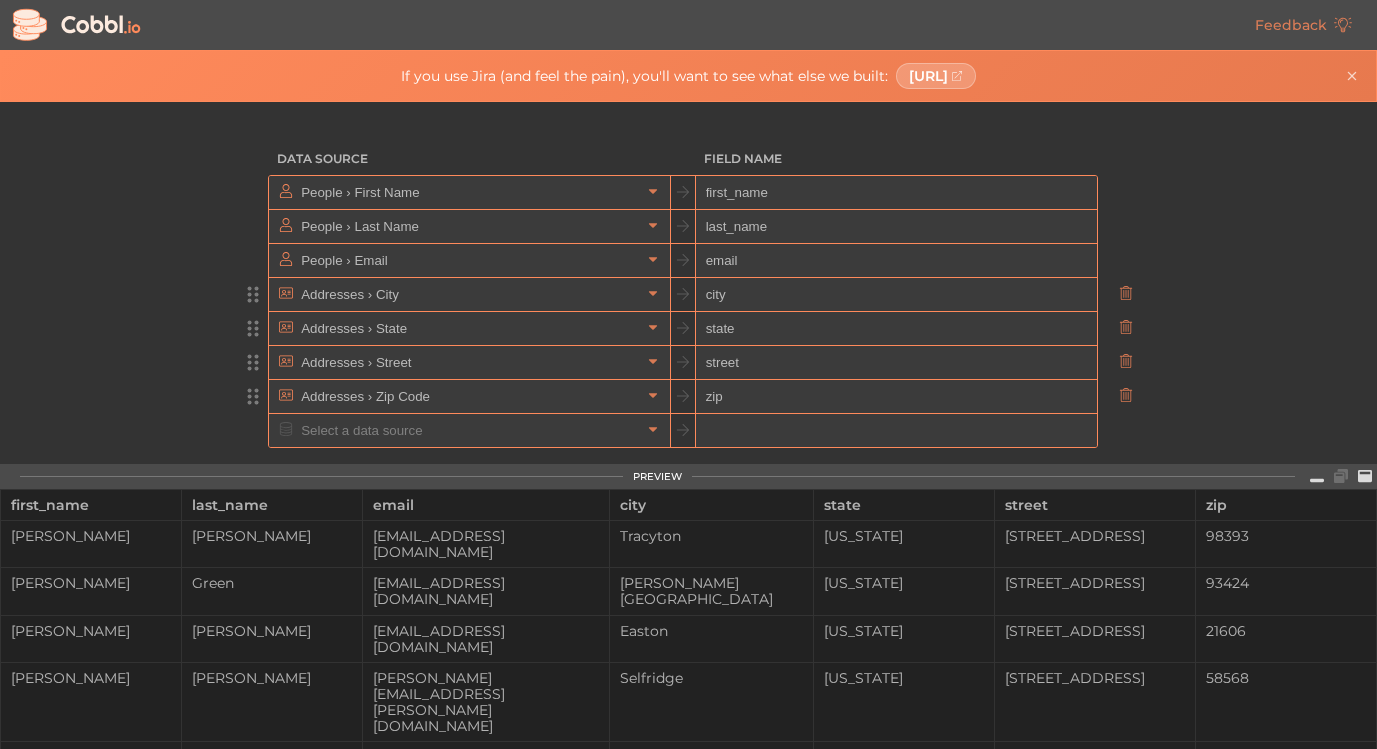 scroll, scrollTop: 8, scrollLeft: 0, axis: vertical 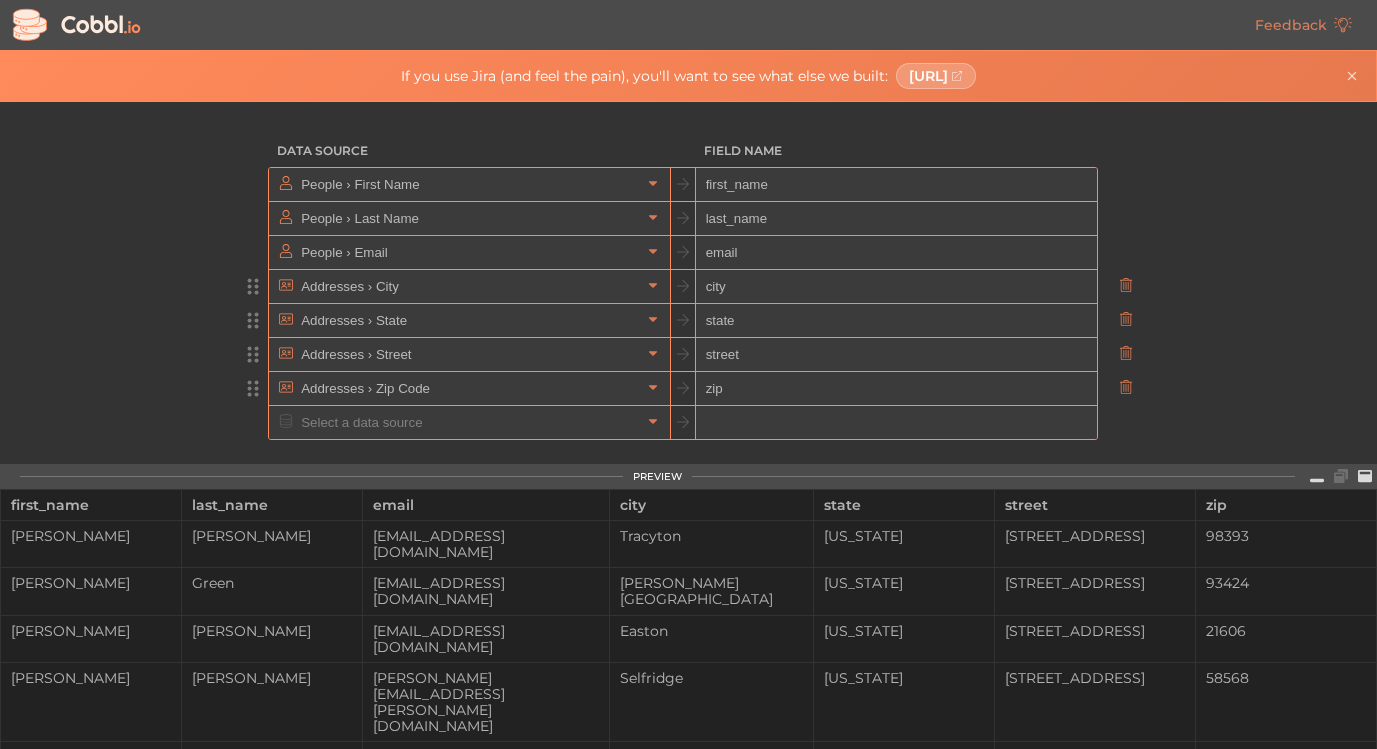 click at bounding box center (1341, 477) 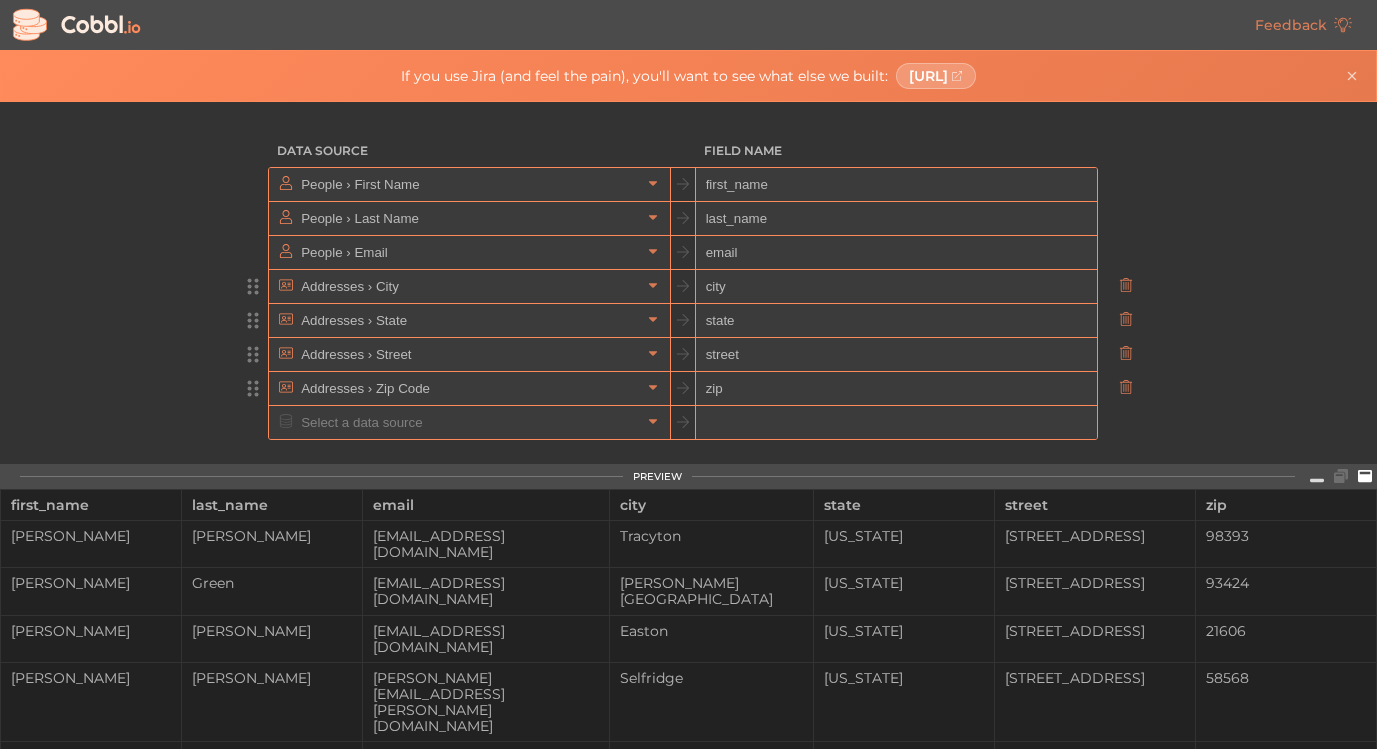 click 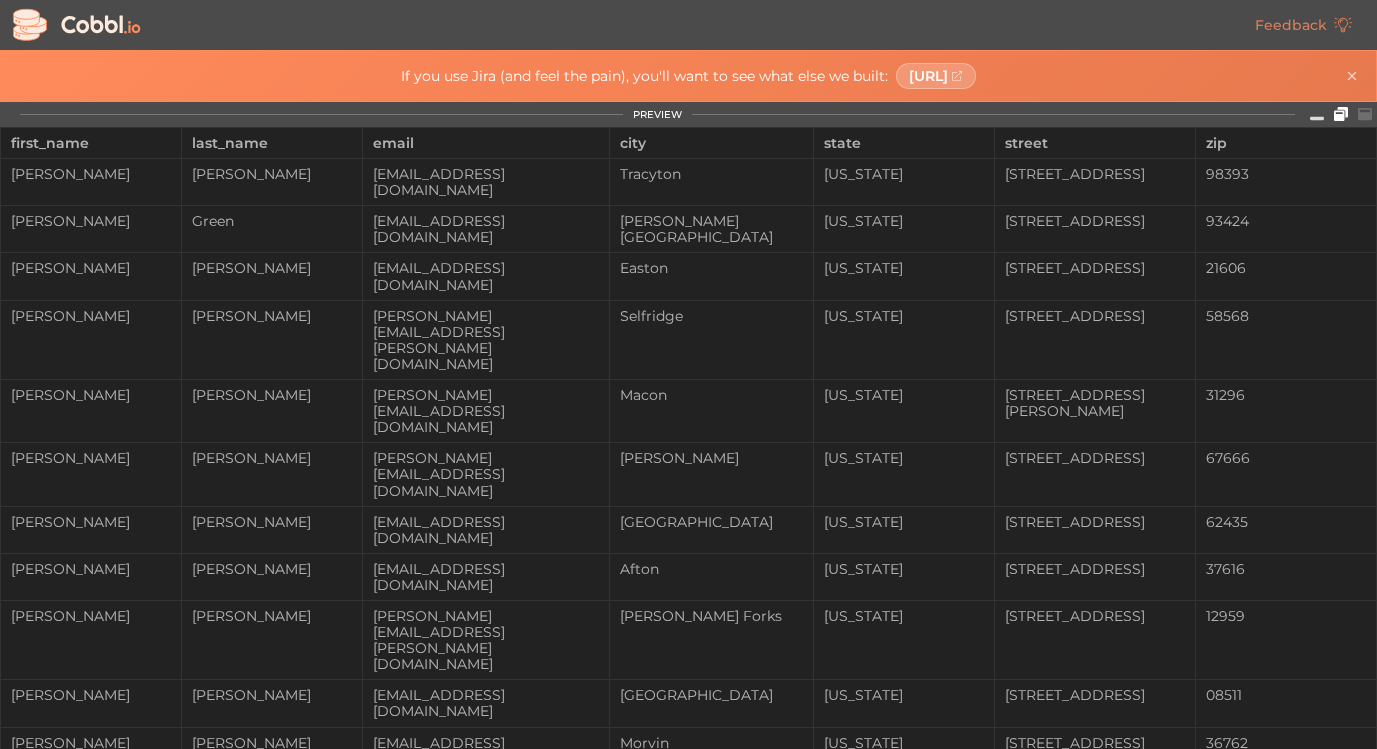 click 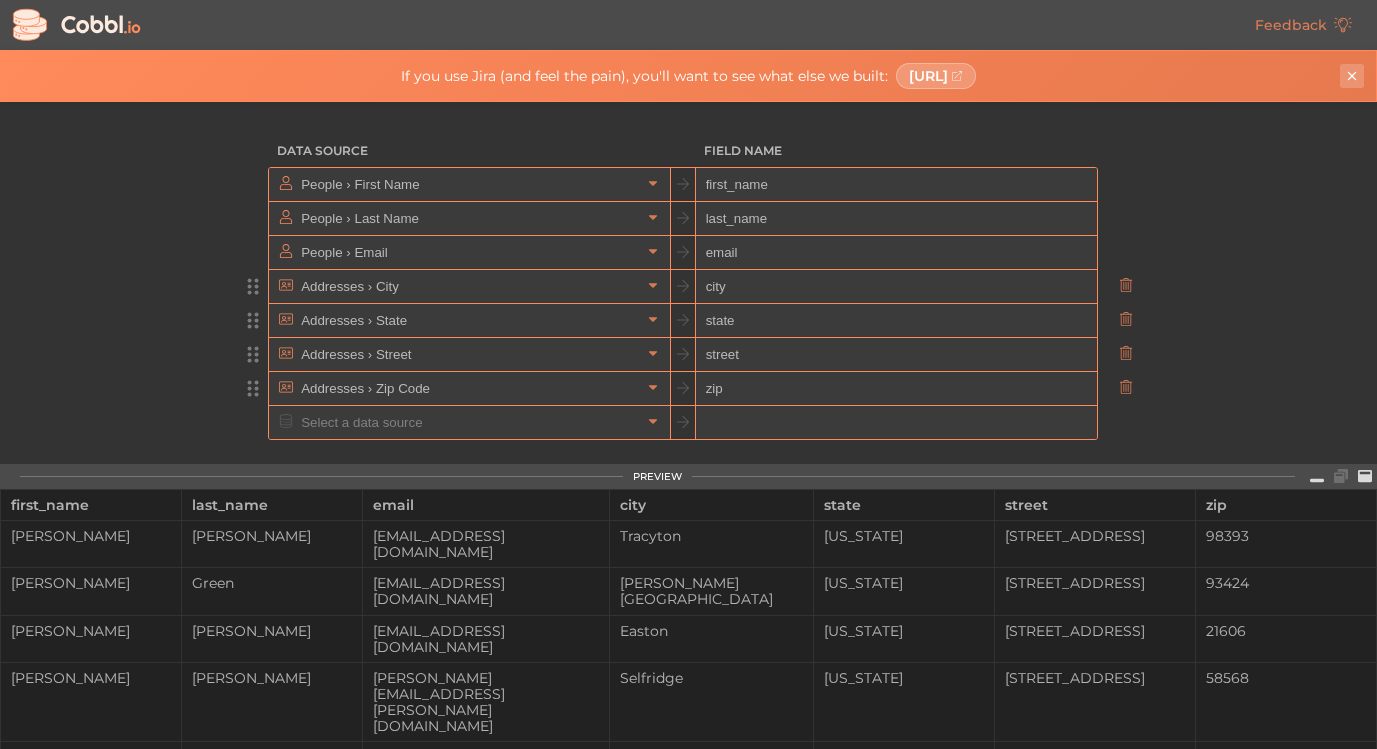 click 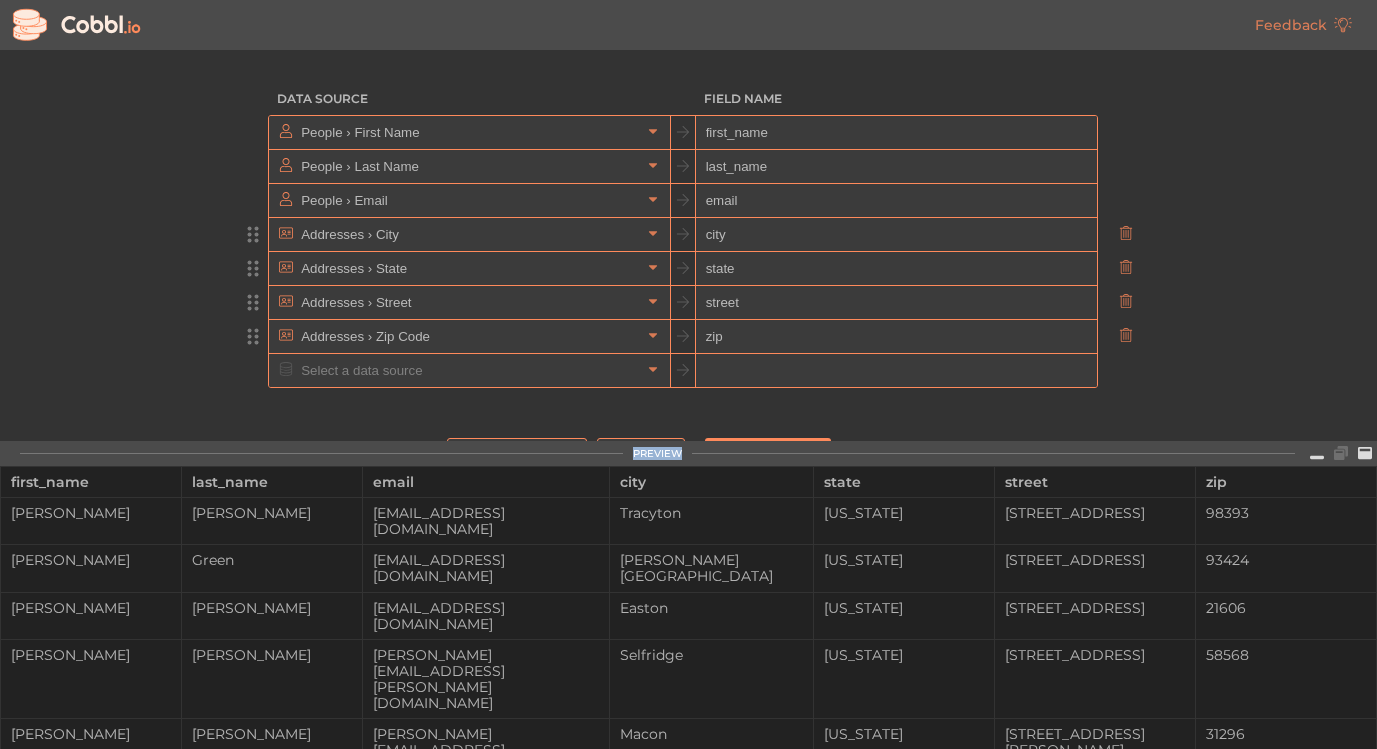 scroll, scrollTop: 27, scrollLeft: 0, axis: vertical 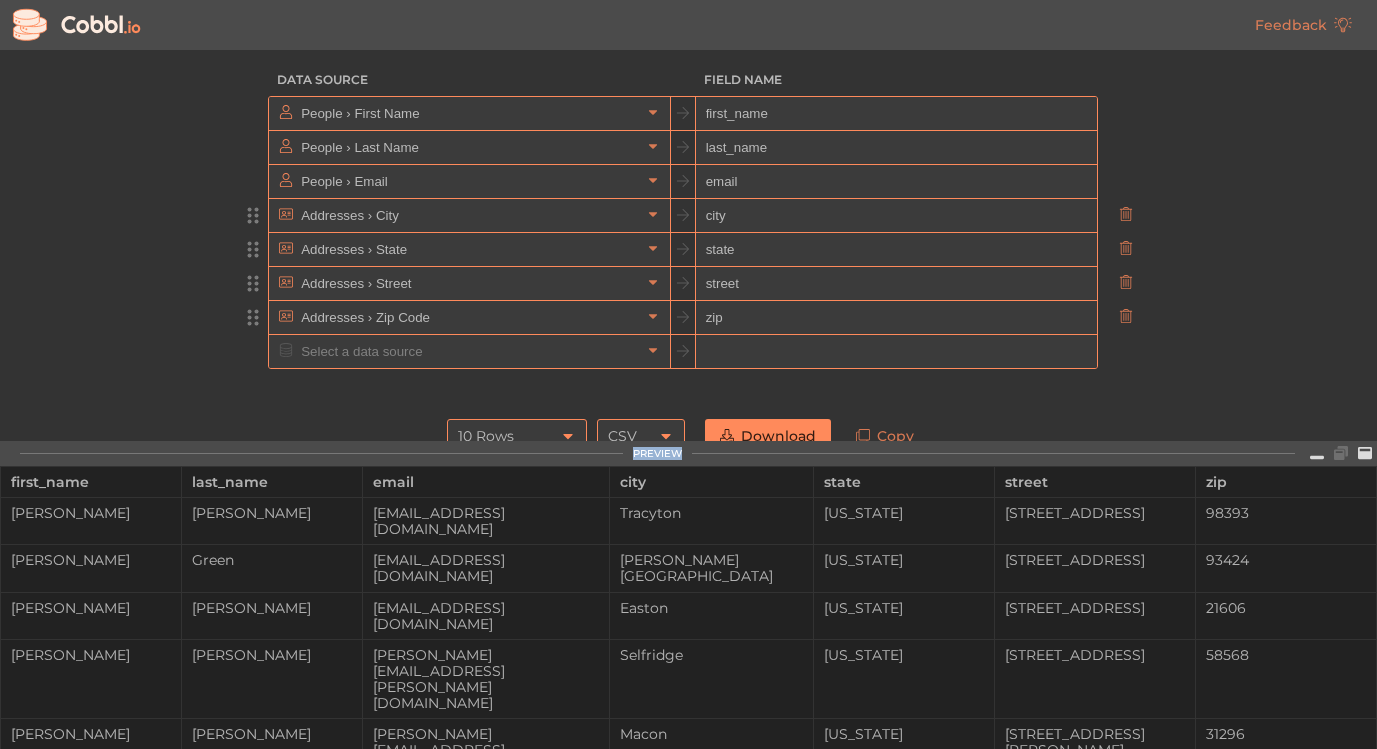 drag, startPoint x: 1098, startPoint y: 533, endPoint x: 1089, endPoint y: 497, distance: 37.107952 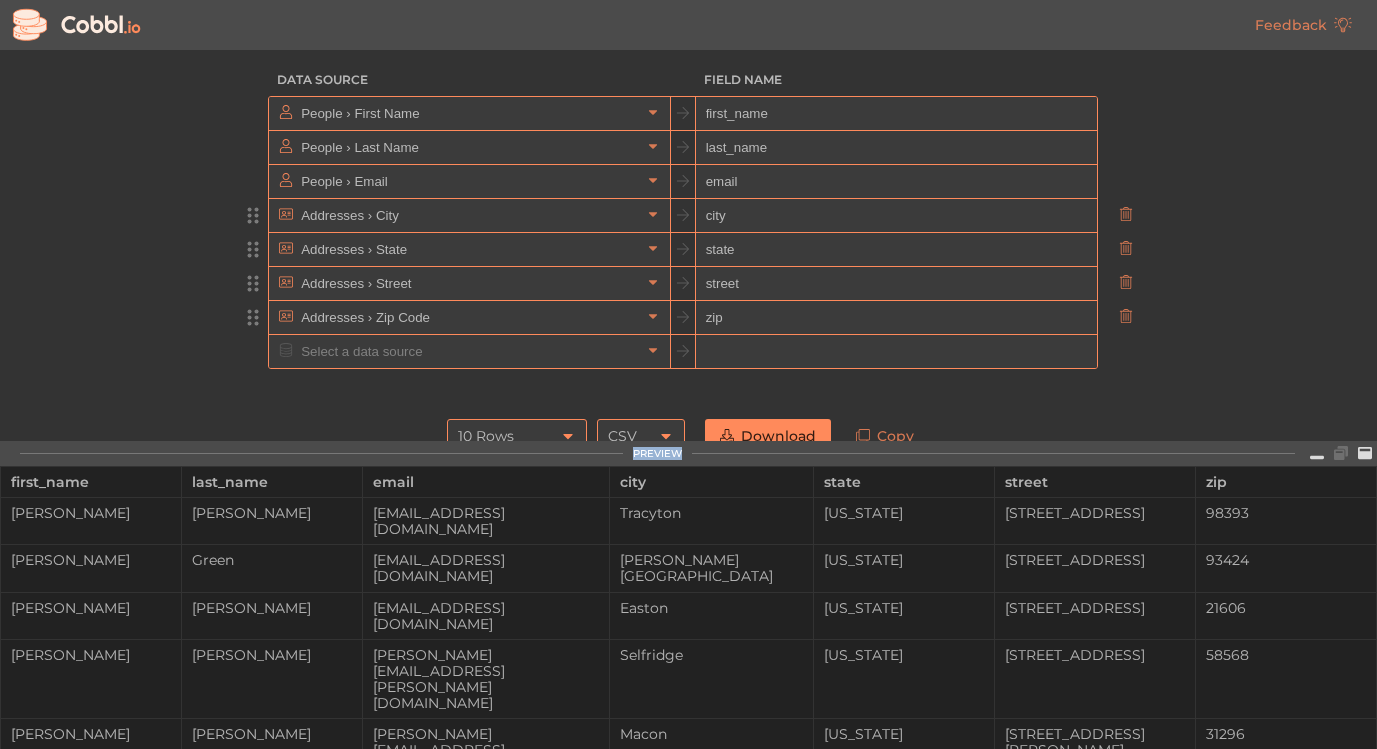 click on "Feedback Data Source Field Name People › First Name first_name People › Last Name last_name People › Email email Addresses › City city Addresses › State state Addresses › [GEOGRAPHIC_DATA] Addresses › Zip Code zip 10 Rows 10 Rows CSV CSV Download Copy How do I use this thing? Just  start adding fields  above! Click, go keyboard-only, it's up to you. Once you add at least one field,  we'll automatically show you a preview  of what your random data will look like. When you're finished with your dataset, go ahead and  download  it, and use it wherever you need it! What are we aiming to do here? With [DOMAIN_NAME], our goal is to   make it as simple as possible to bring your projects to life with realistic (but fake!) data Who is this for? Maybe you're a  software engineer  that needs to test the new UI with some notional data, or you're a  UX designer  that needs to see what your mock looks like with some sample data, or you're a    sales engineer data scientist   product manager Why [DOMAIN_NAME]?   We want" at bounding box center (688, 374) 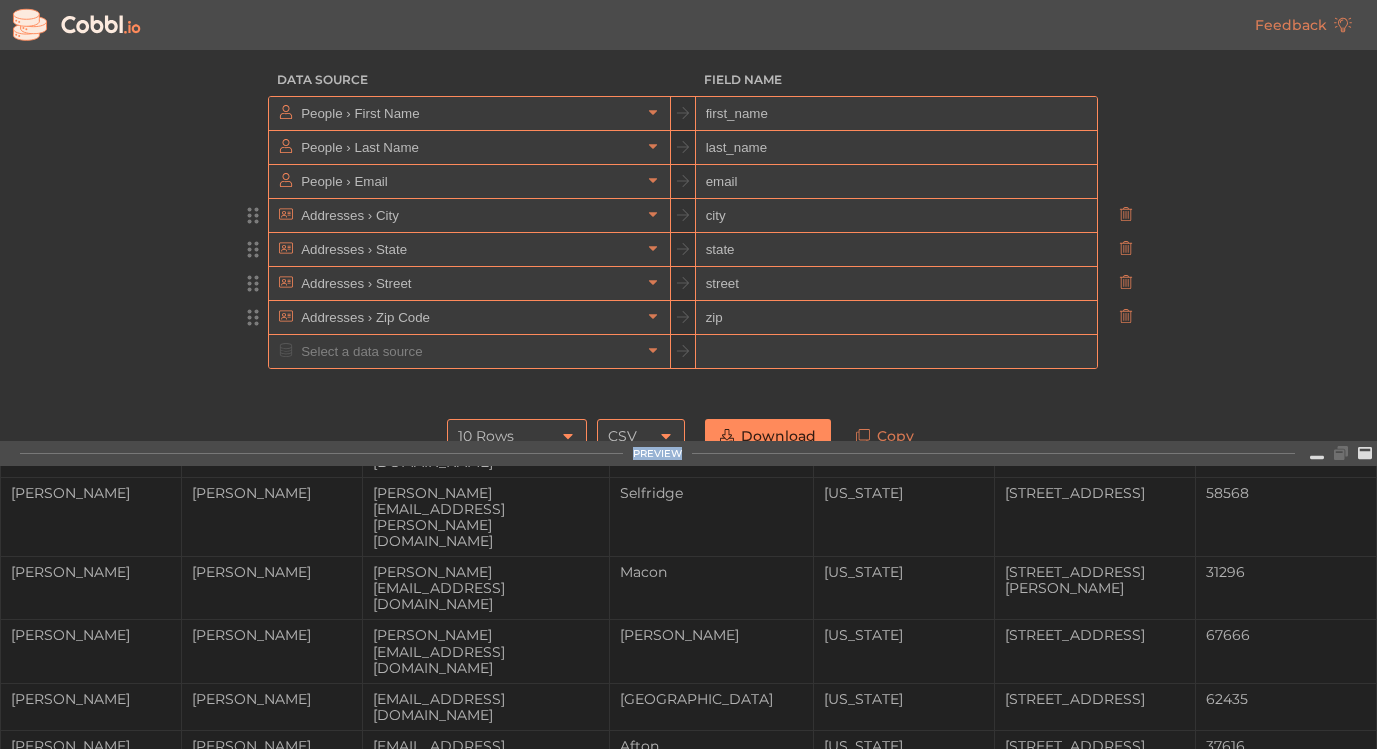 scroll, scrollTop: 0, scrollLeft: 0, axis: both 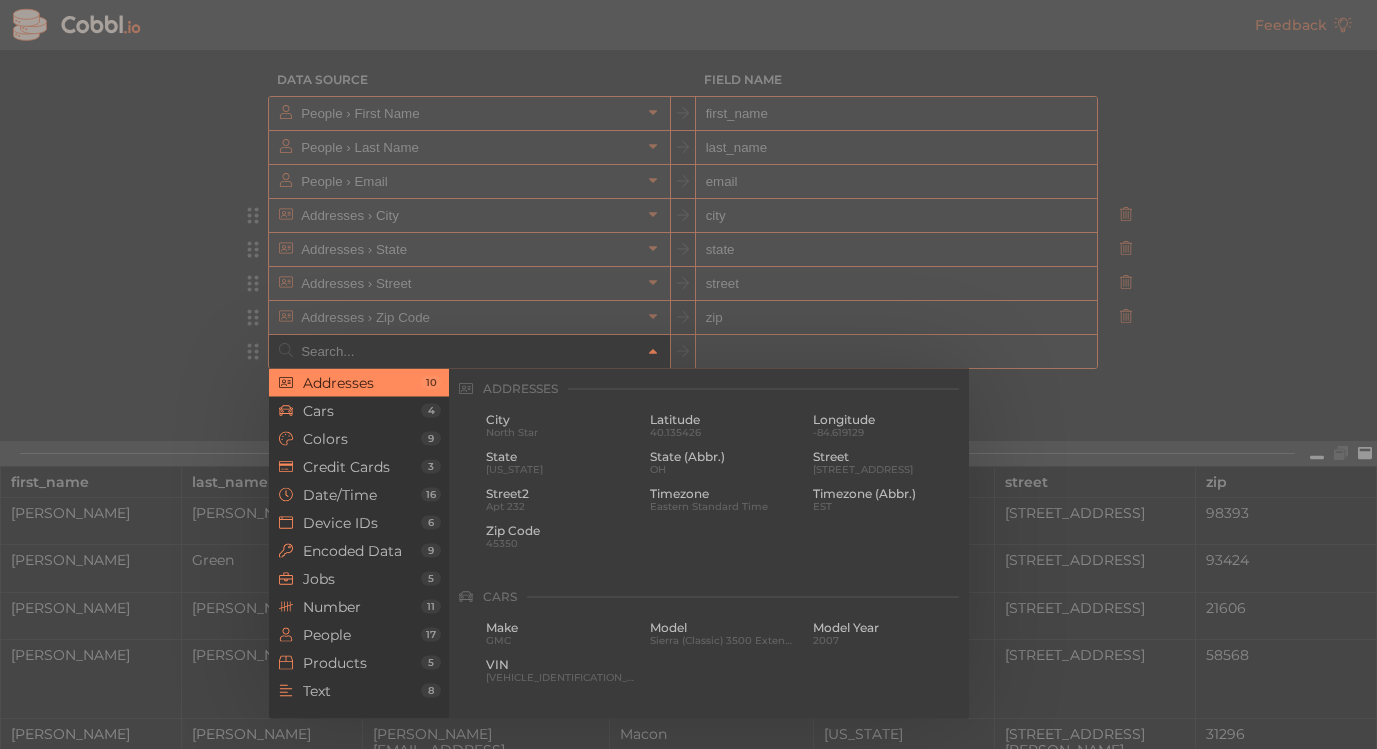 click at bounding box center [468, 351] 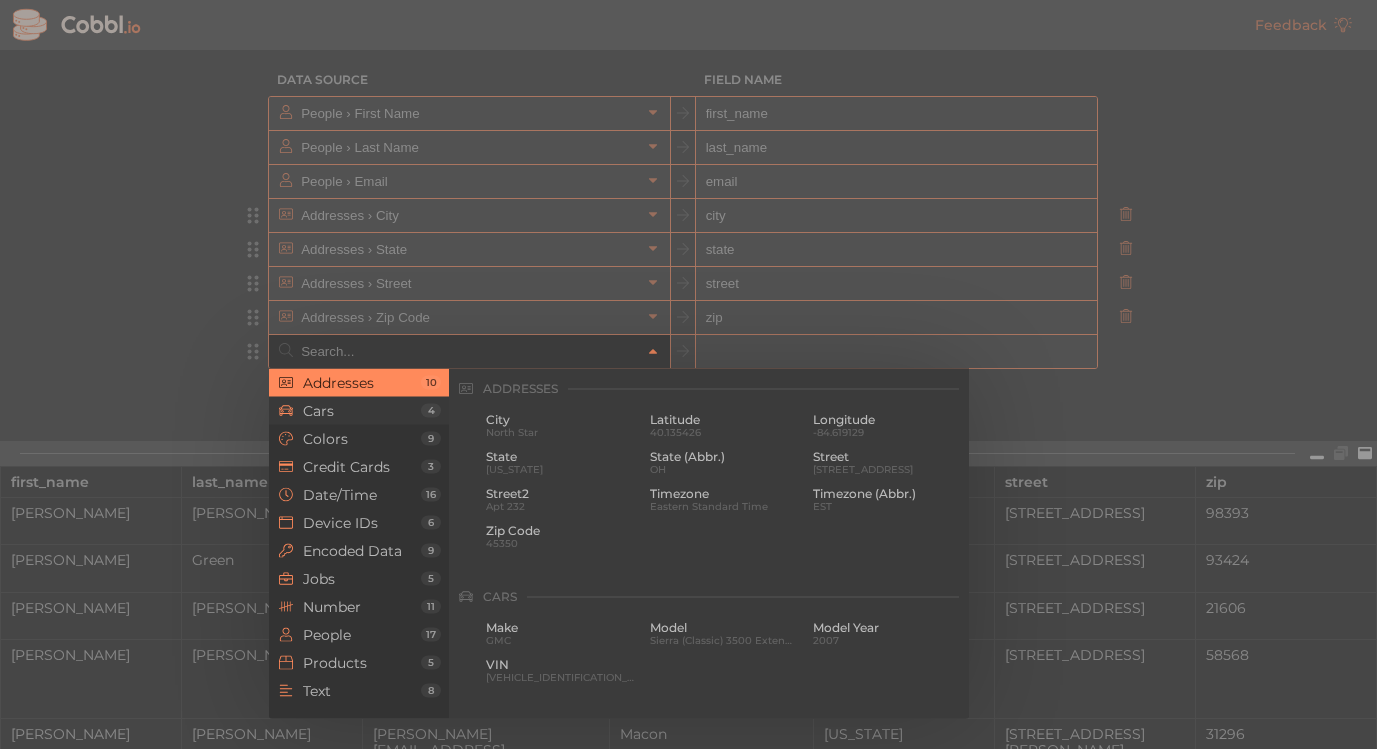 click on "Cars" at bounding box center (362, 410) 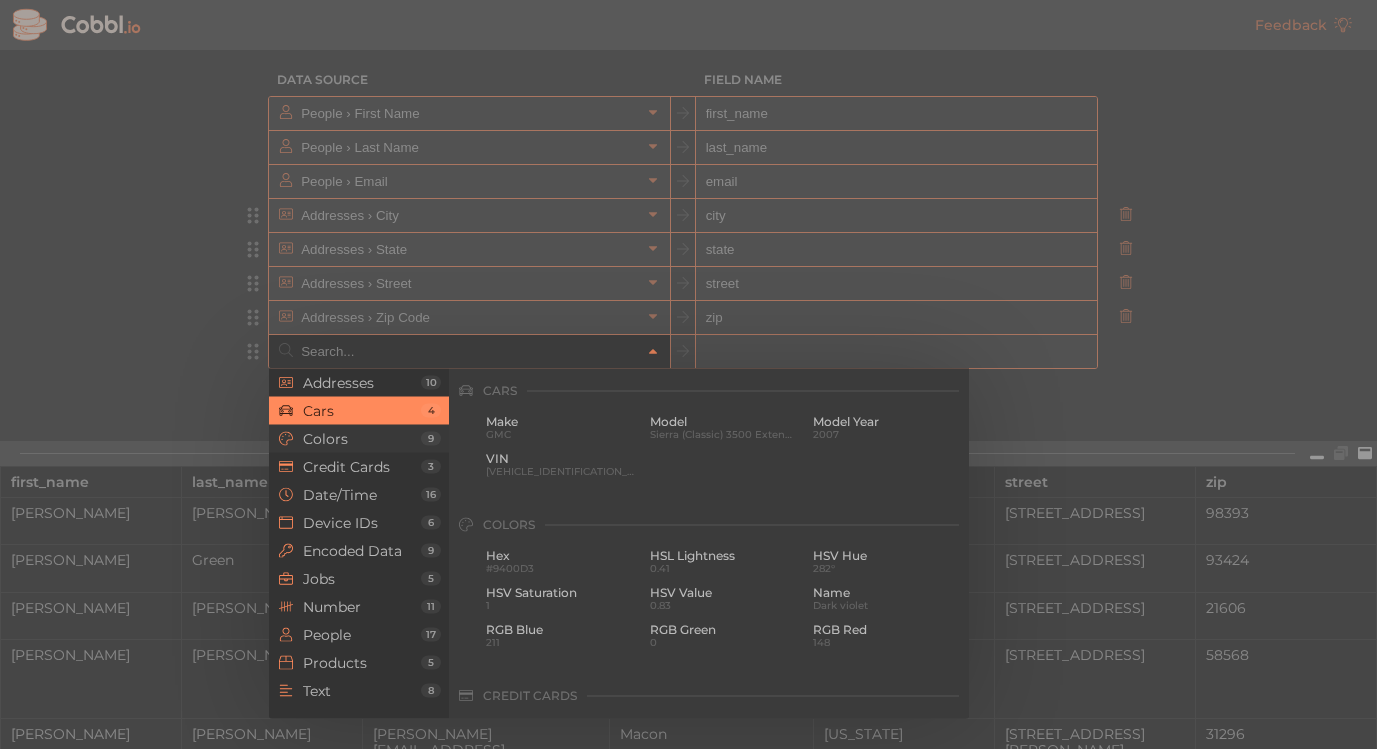 scroll, scrollTop: 208, scrollLeft: 0, axis: vertical 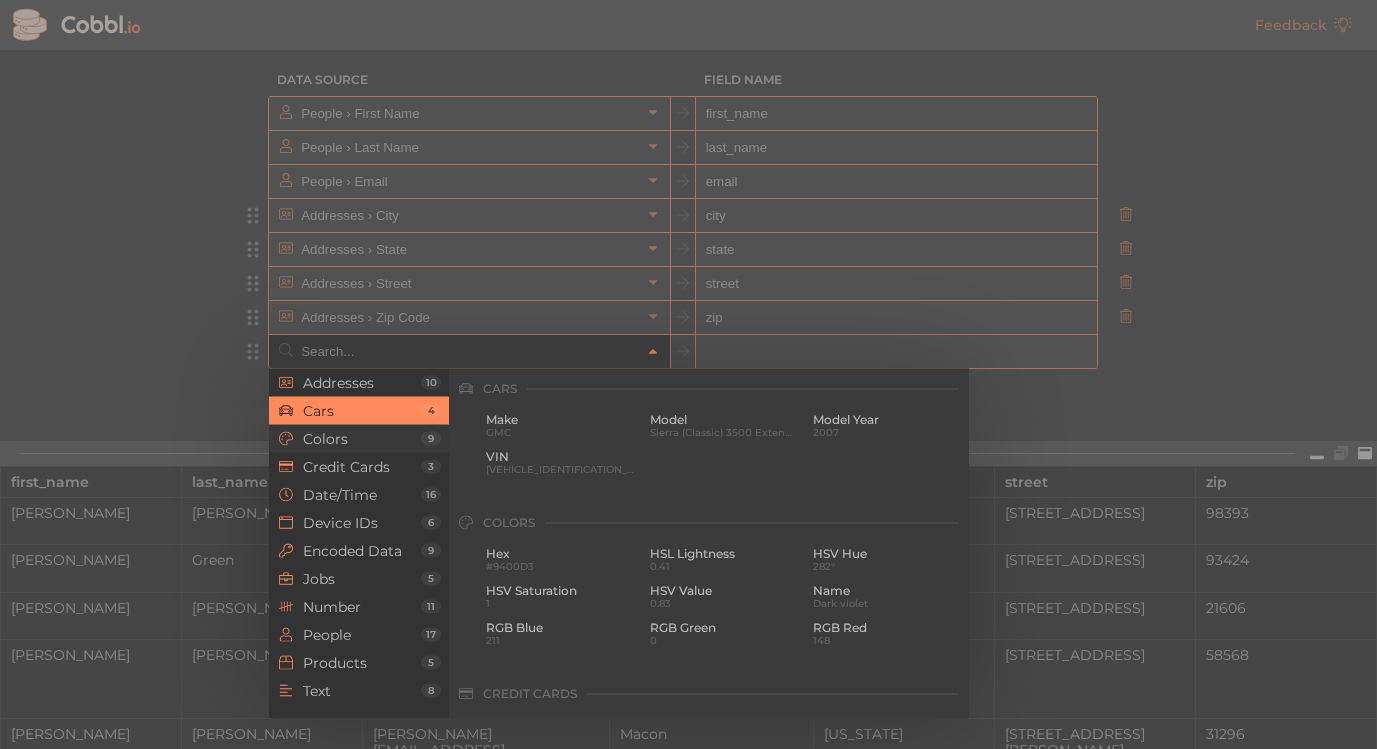 click on "Colors 9" at bounding box center (359, 439) 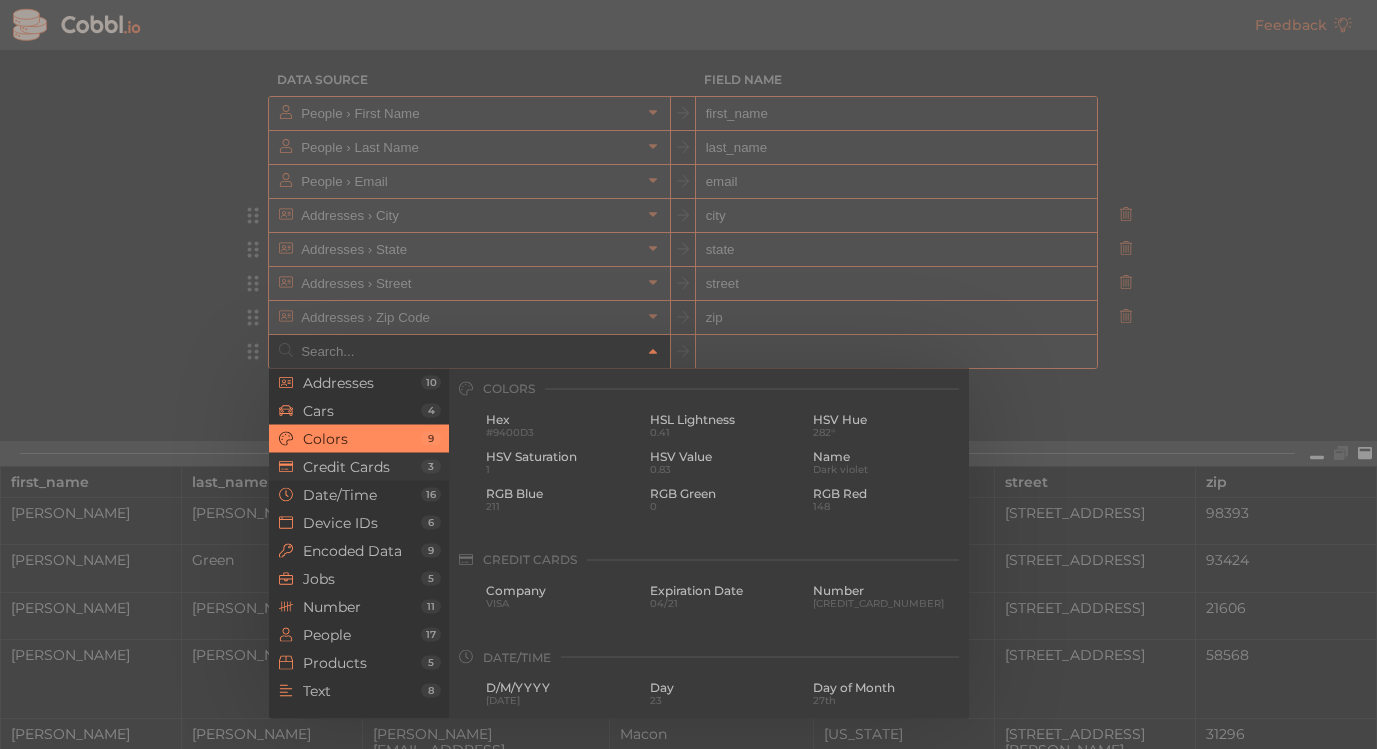 click on "Credit Cards" at bounding box center [362, 466] 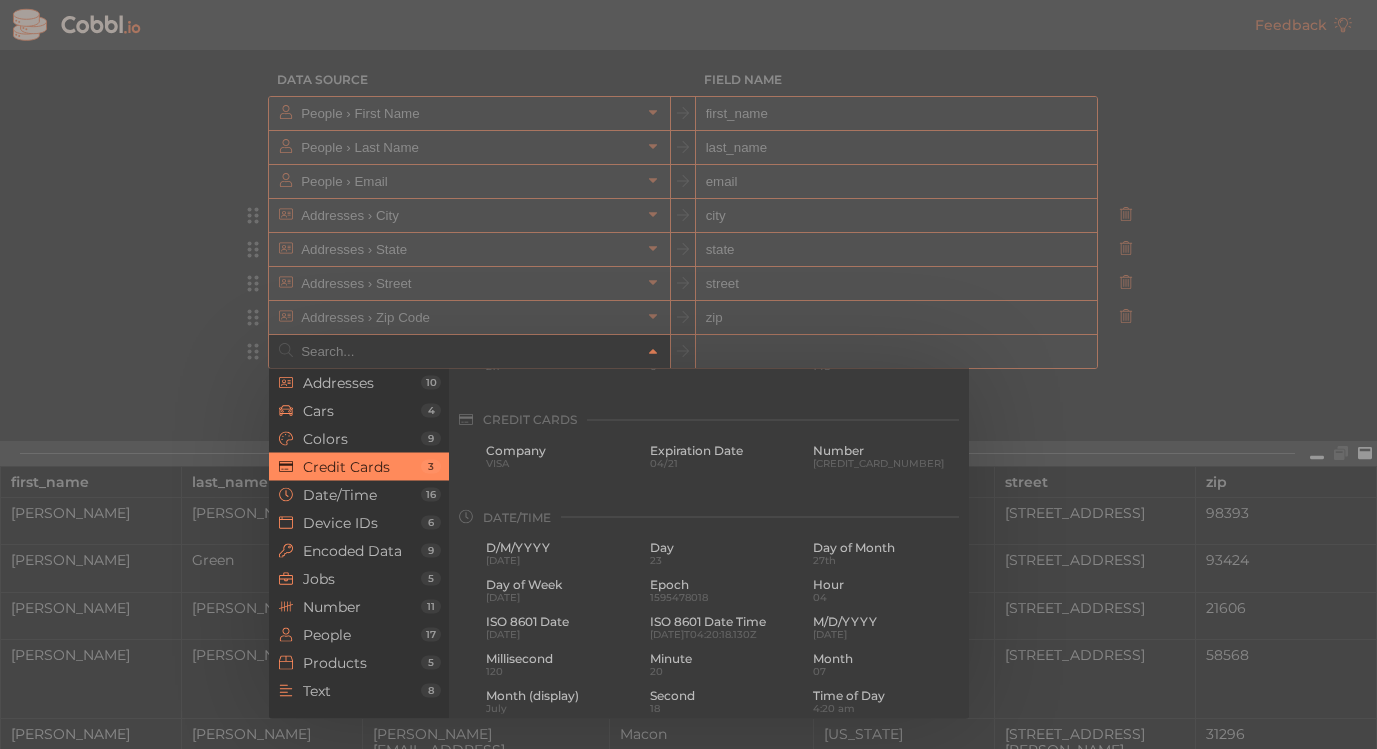 scroll, scrollTop: 513, scrollLeft: 0, axis: vertical 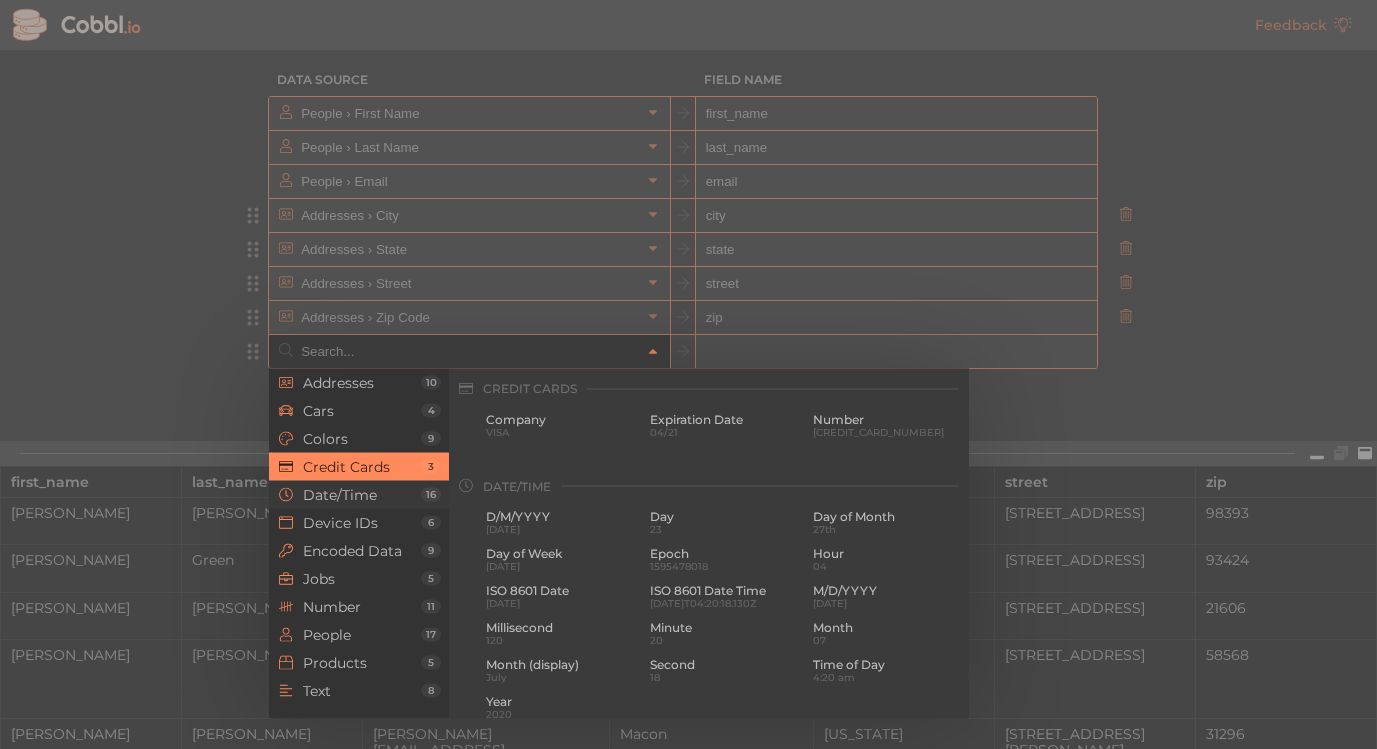 click on "Date/Time" at bounding box center [362, 494] 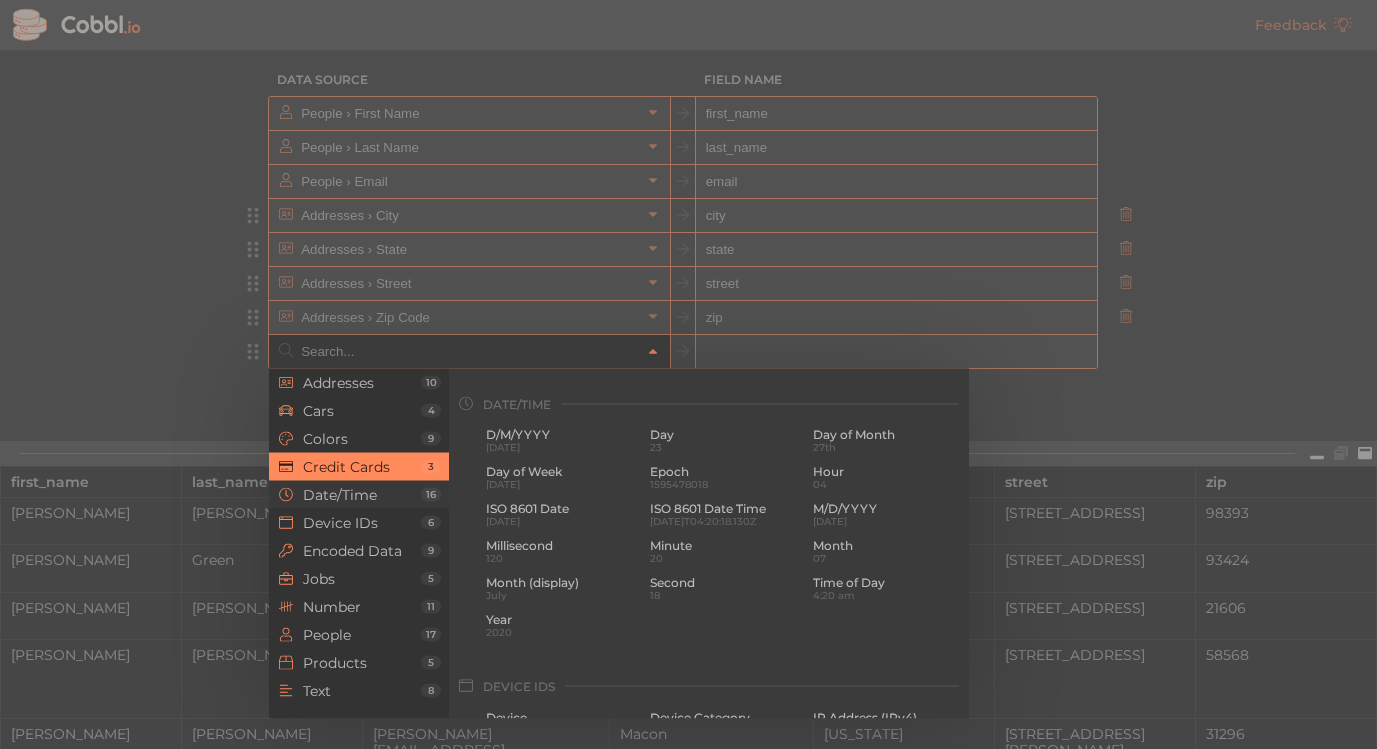 scroll, scrollTop: 610, scrollLeft: 0, axis: vertical 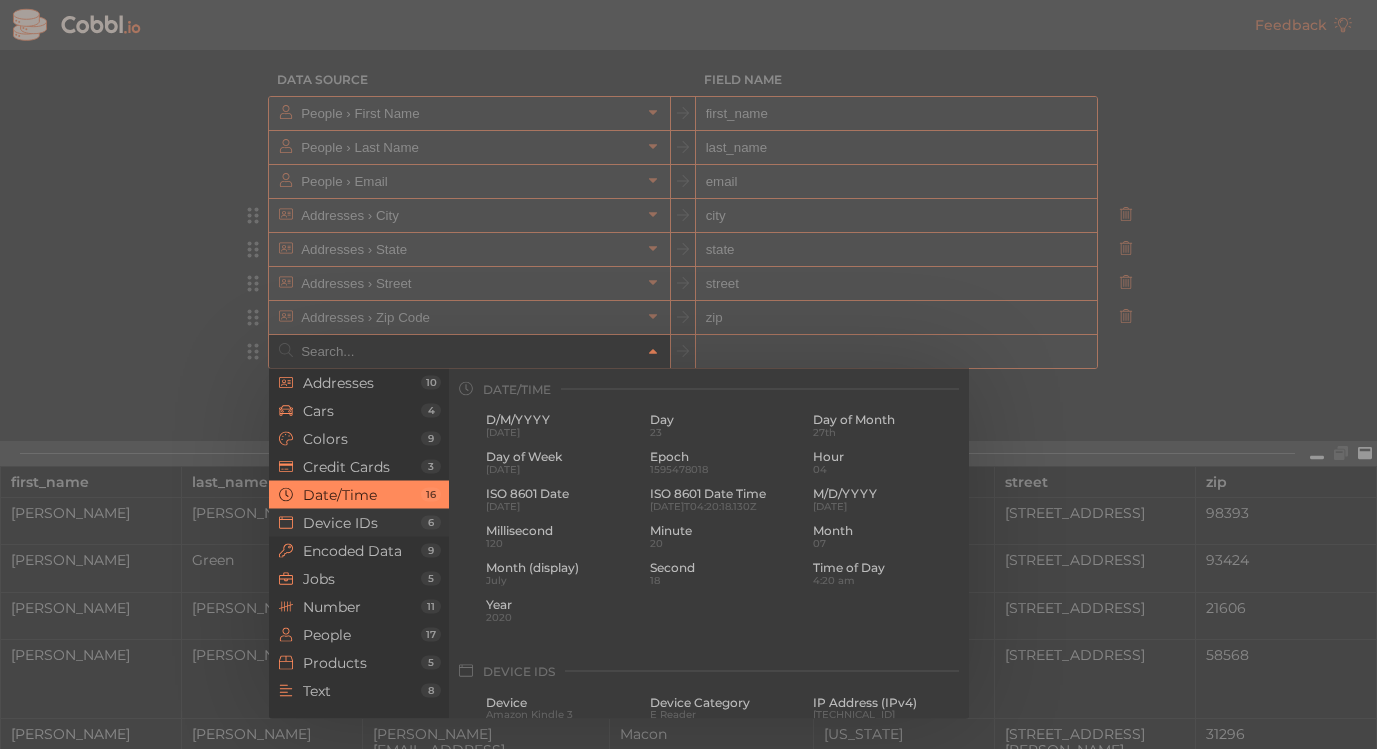 click on "Device IDs" at bounding box center (362, 522) 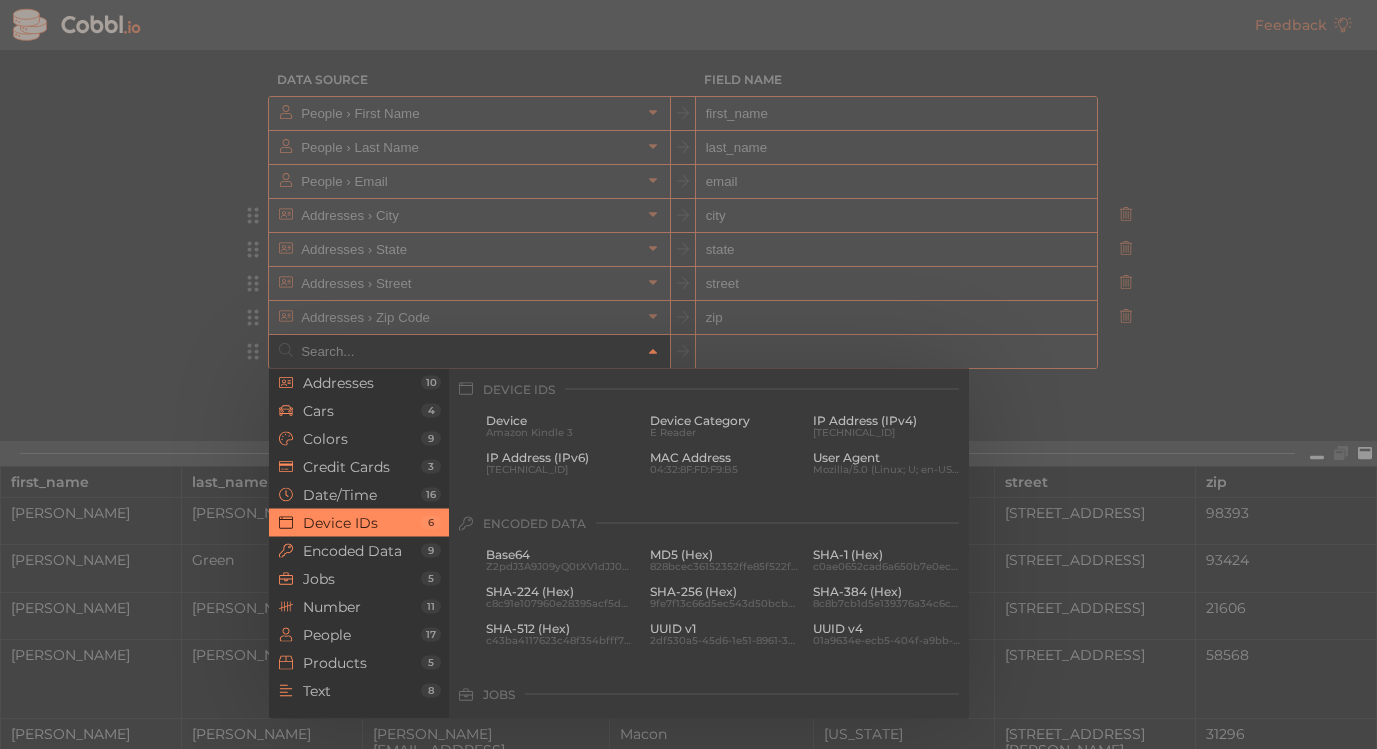 scroll, scrollTop: 892, scrollLeft: 0, axis: vertical 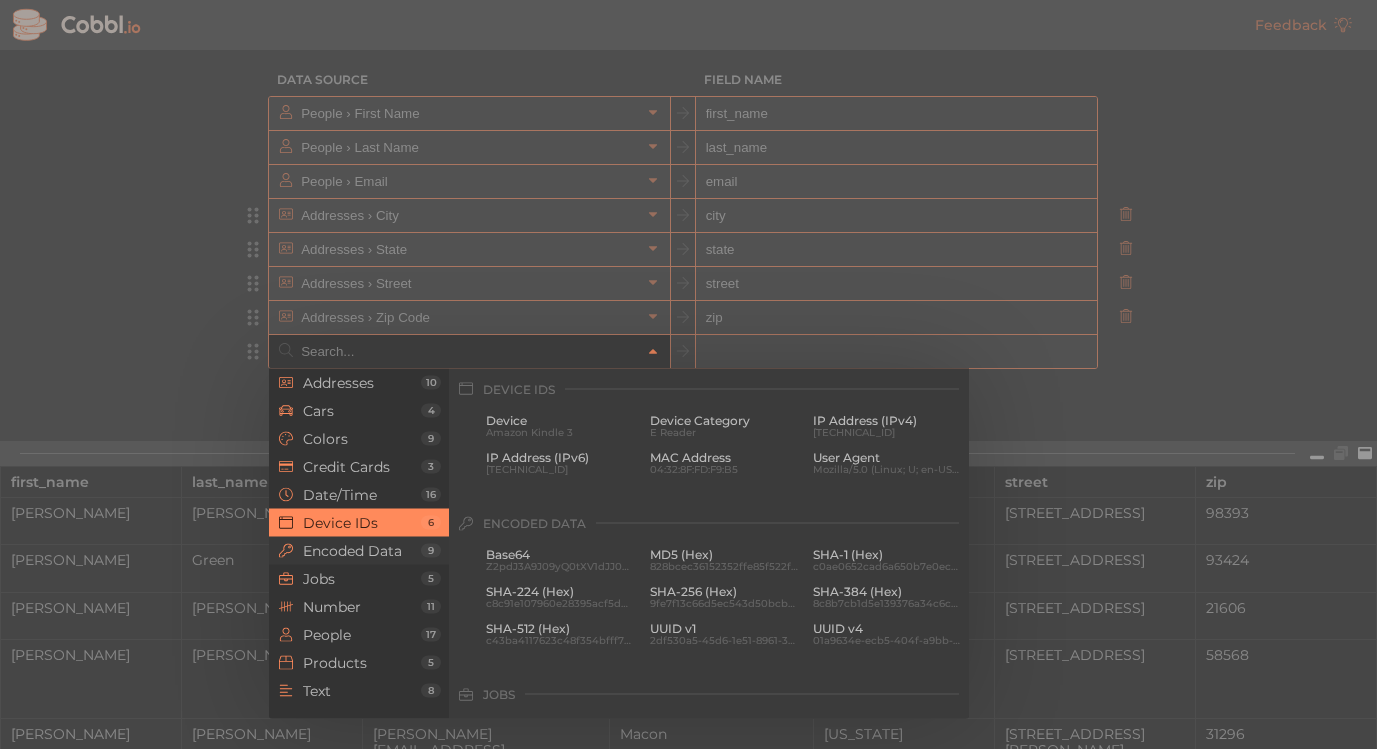 click on "Encoded Data" at bounding box center (362, 550) 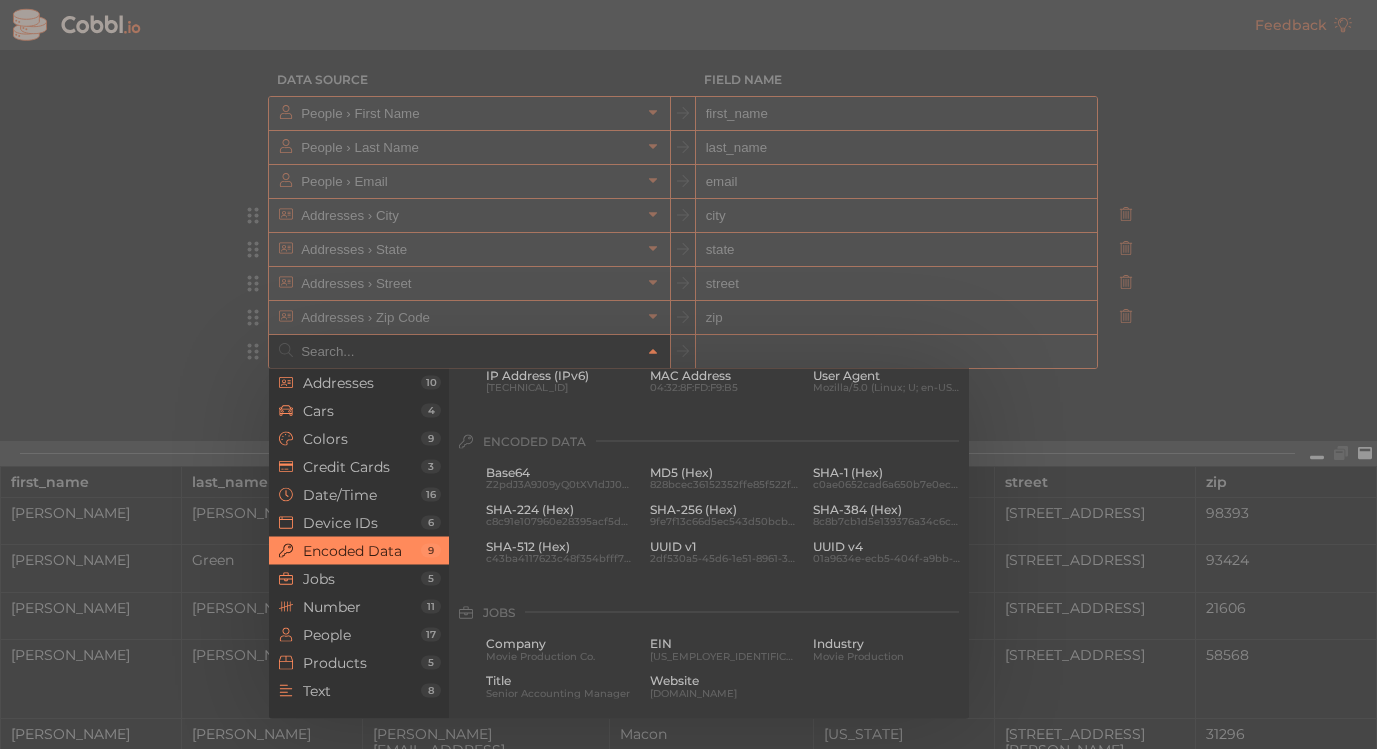 scroll, scrollTop: 1026, scrollLeft: 0, axis: vertical 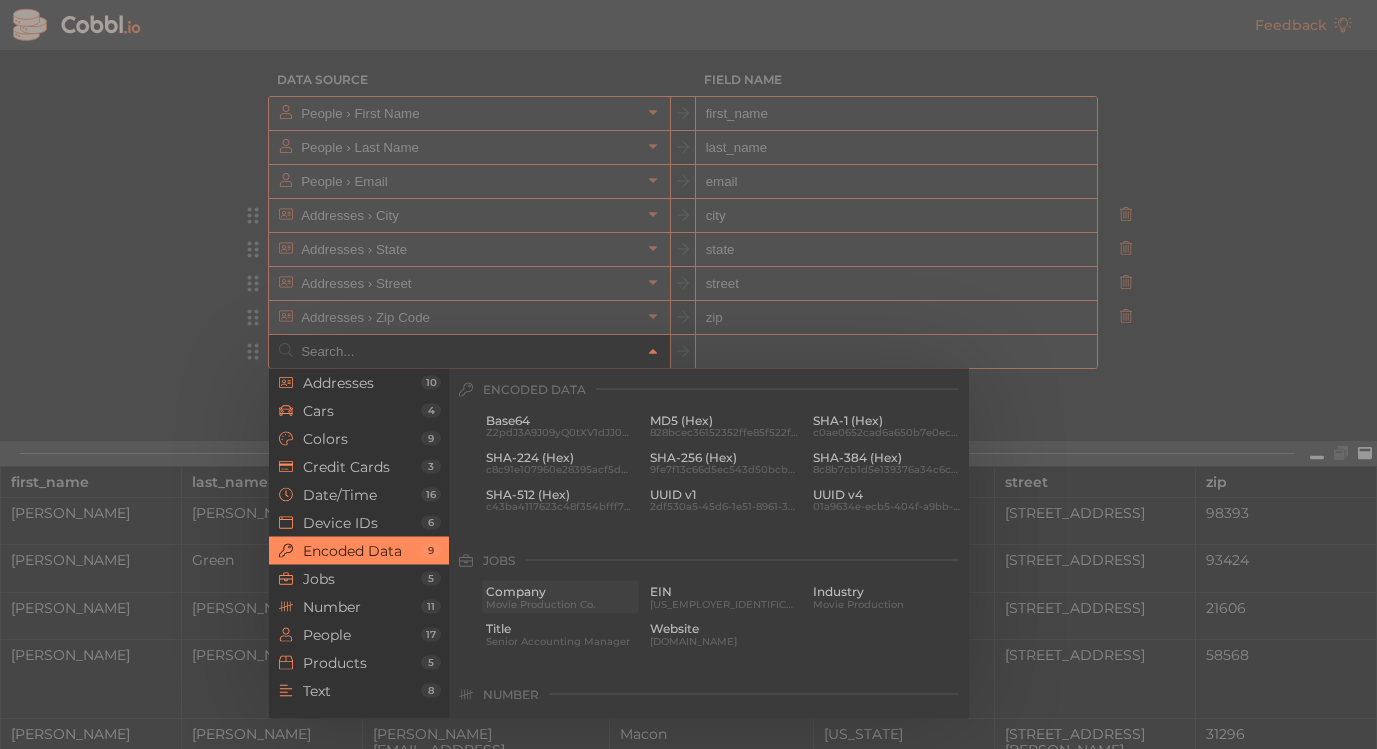 click on "Company Movie Production Co." at bounding box center [560, 596] 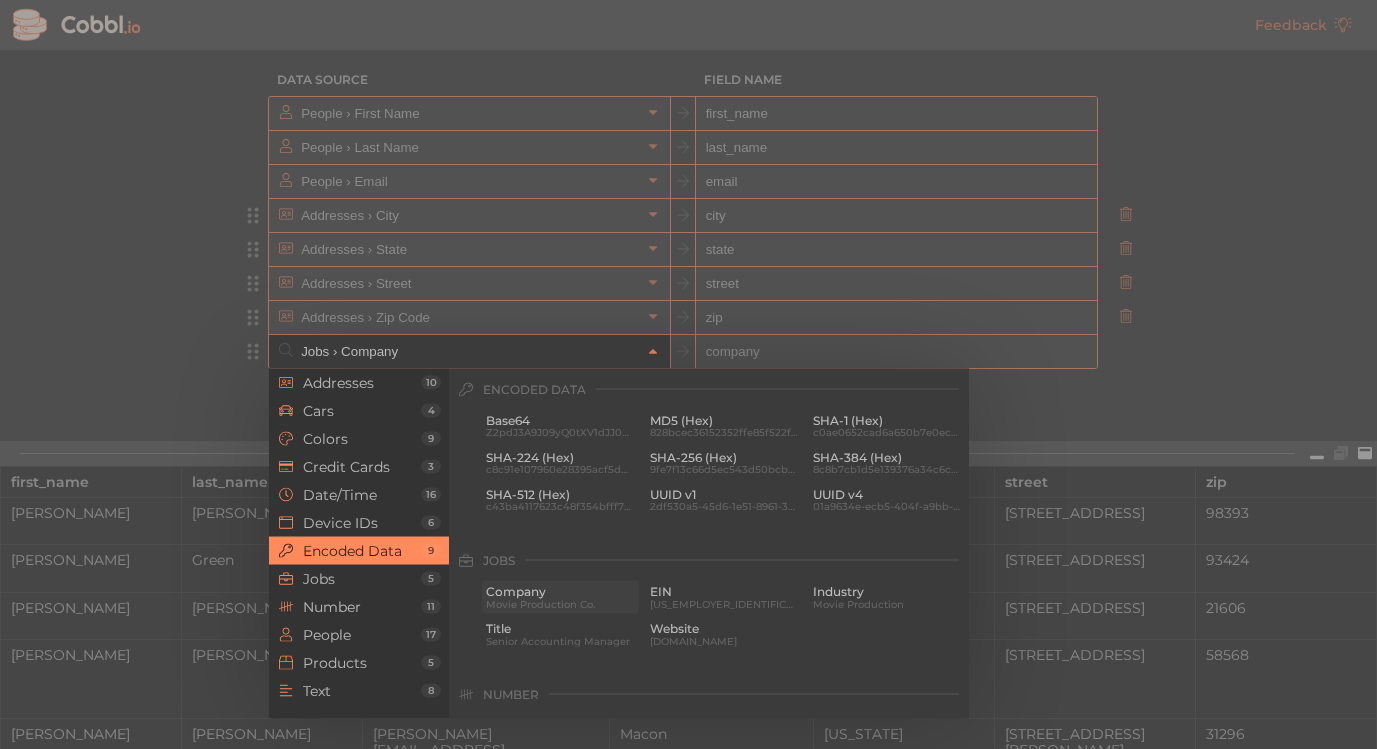 scroll, scrollTop: 61, scrollLeft: 0, axis: vertical 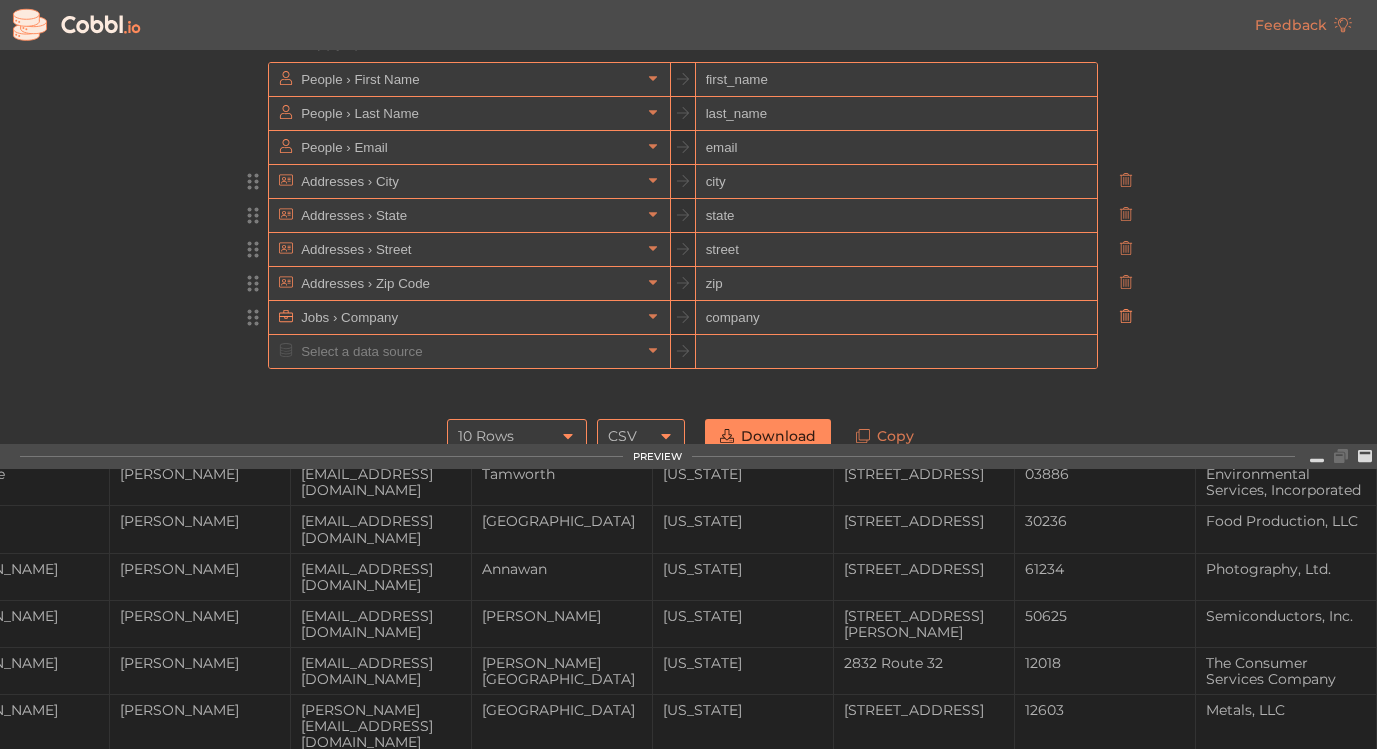 click 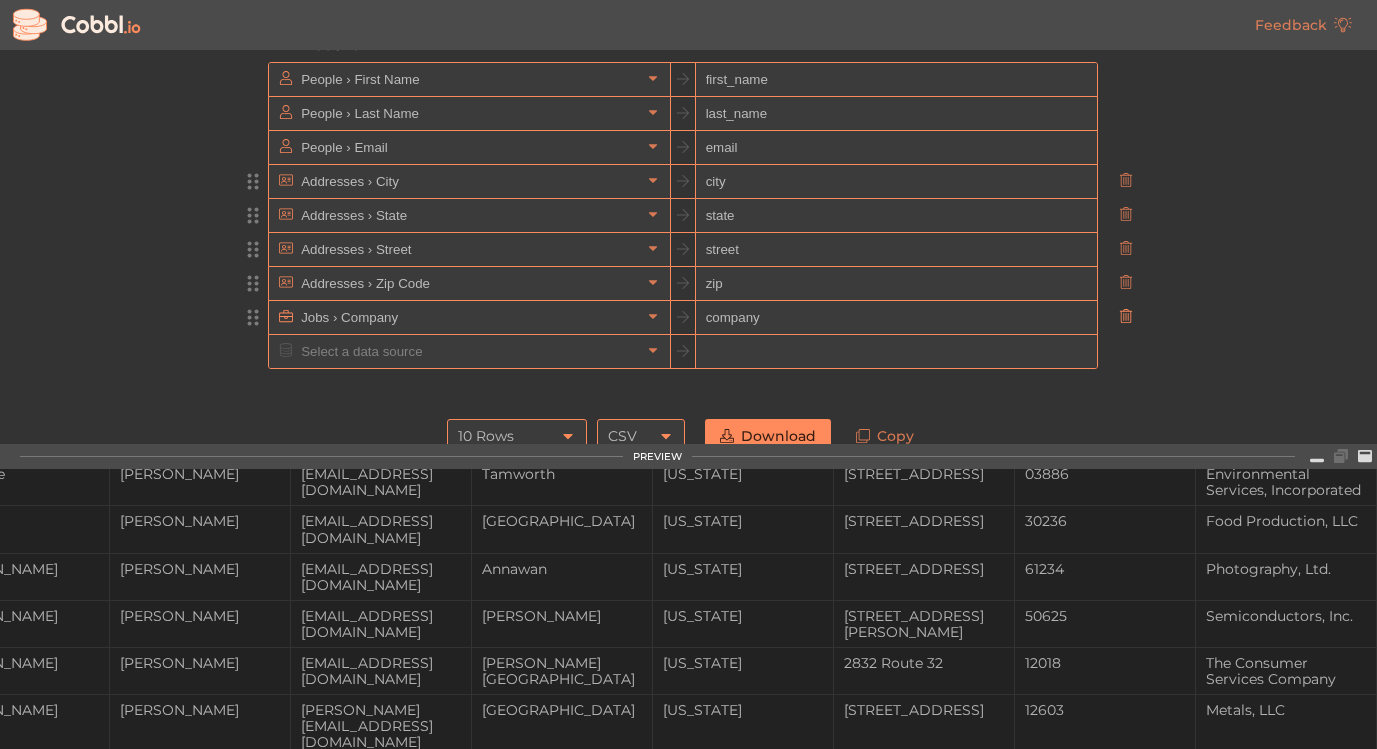 scroll, scrollTop: 608, scrollLeft: 0, axis: vertical 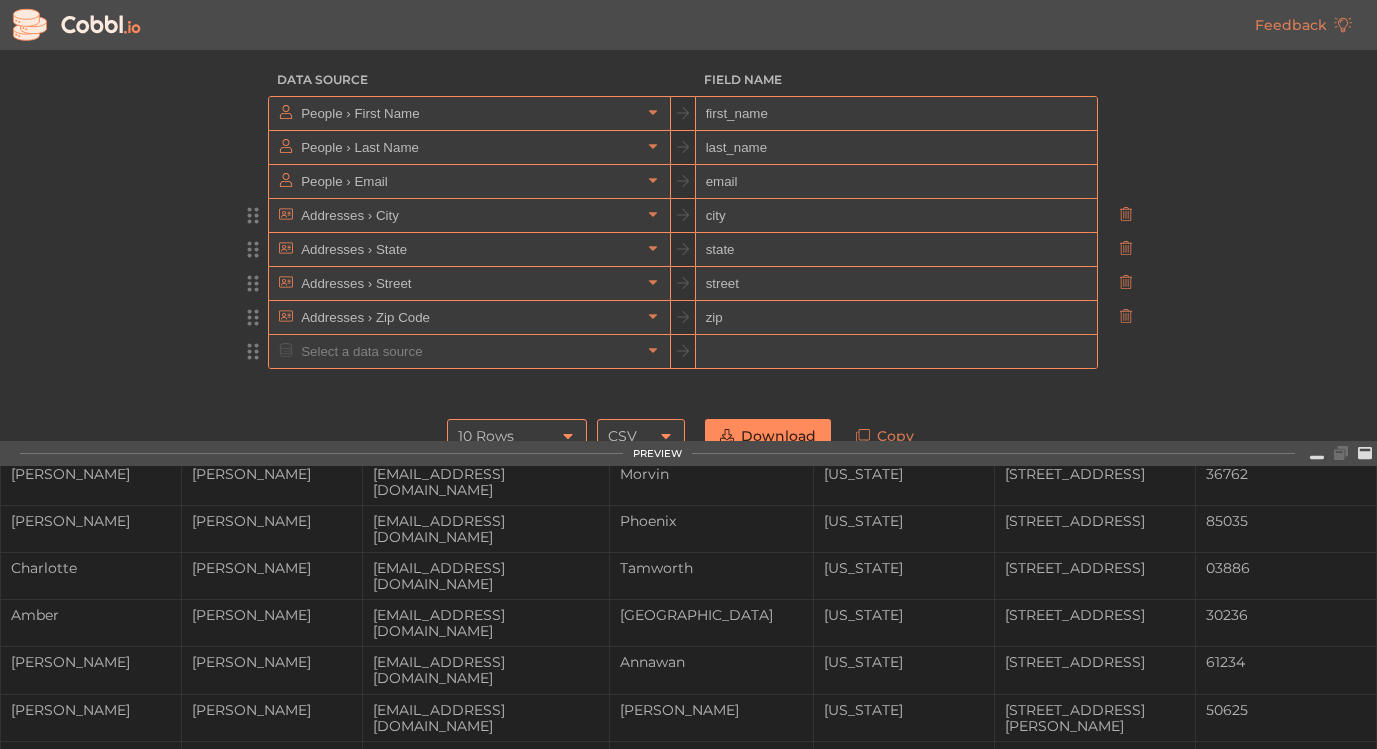 click at bounding box center [468, 351] 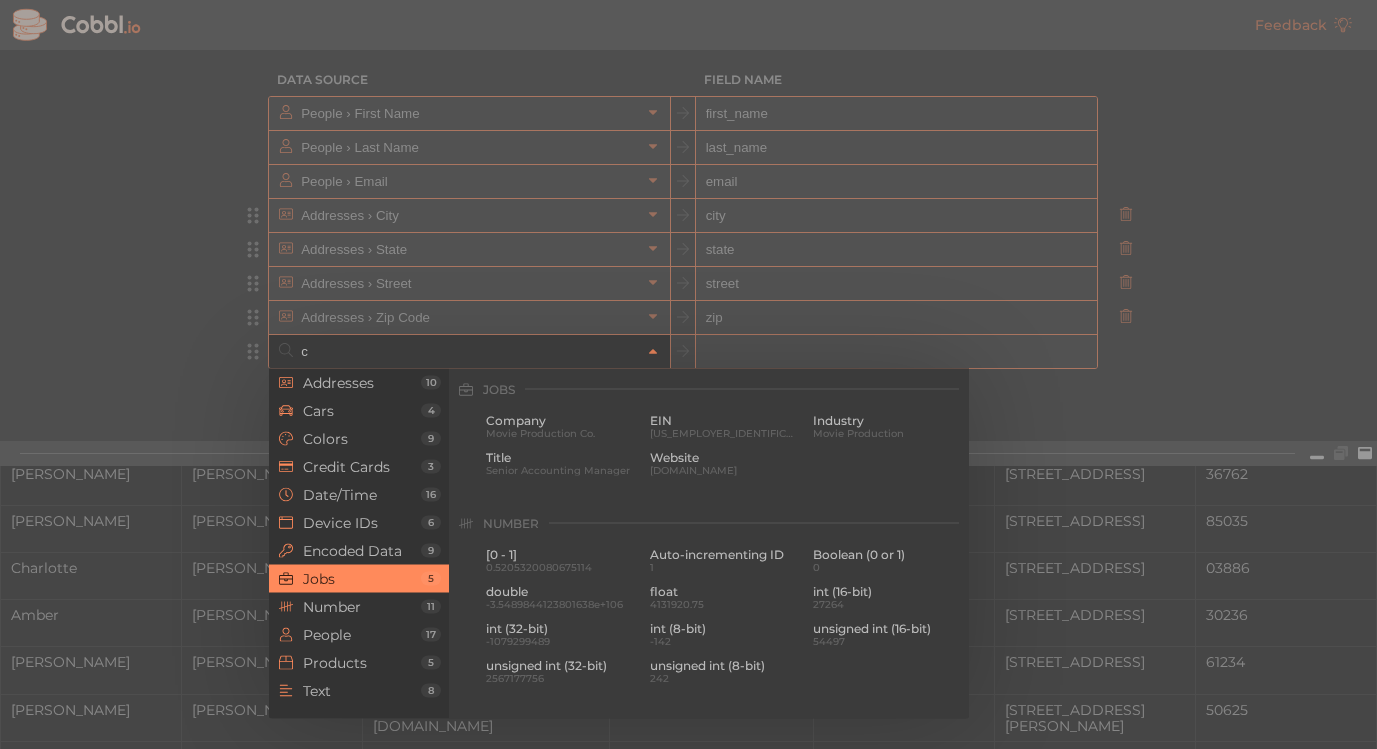 scroll, scrollTop: 0, scrollLeft: 0, axis: both 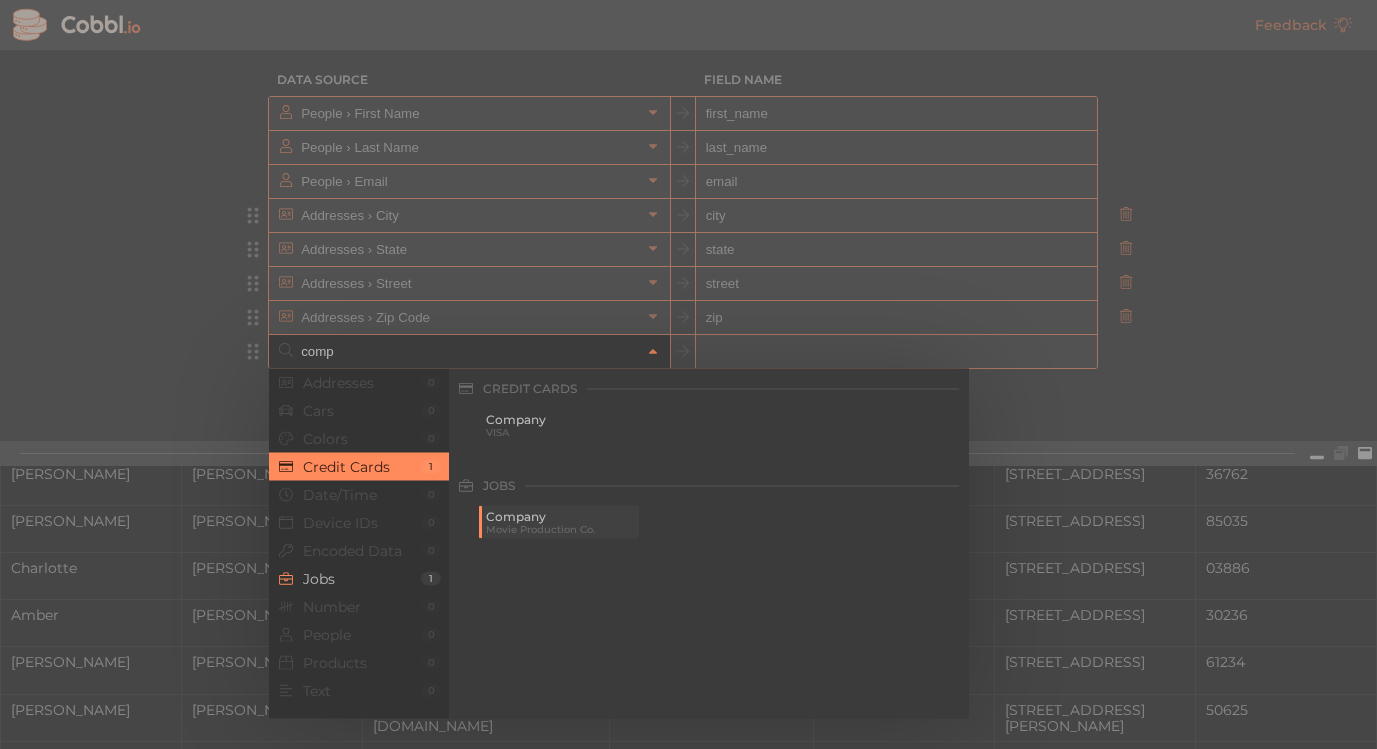 click on "Company" at bounding box center (560, 517) 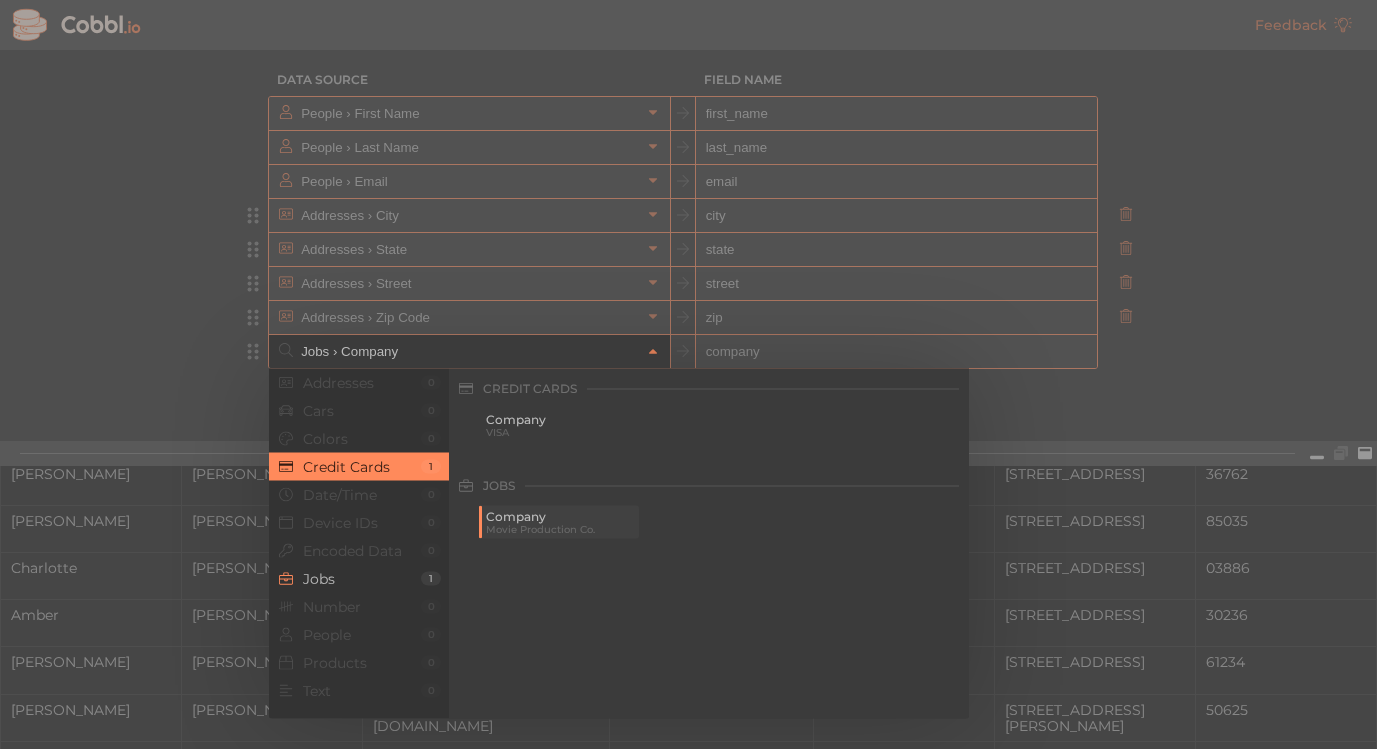 scroll, scrollTop: 61, scrollLeft: 0, axis: vertical 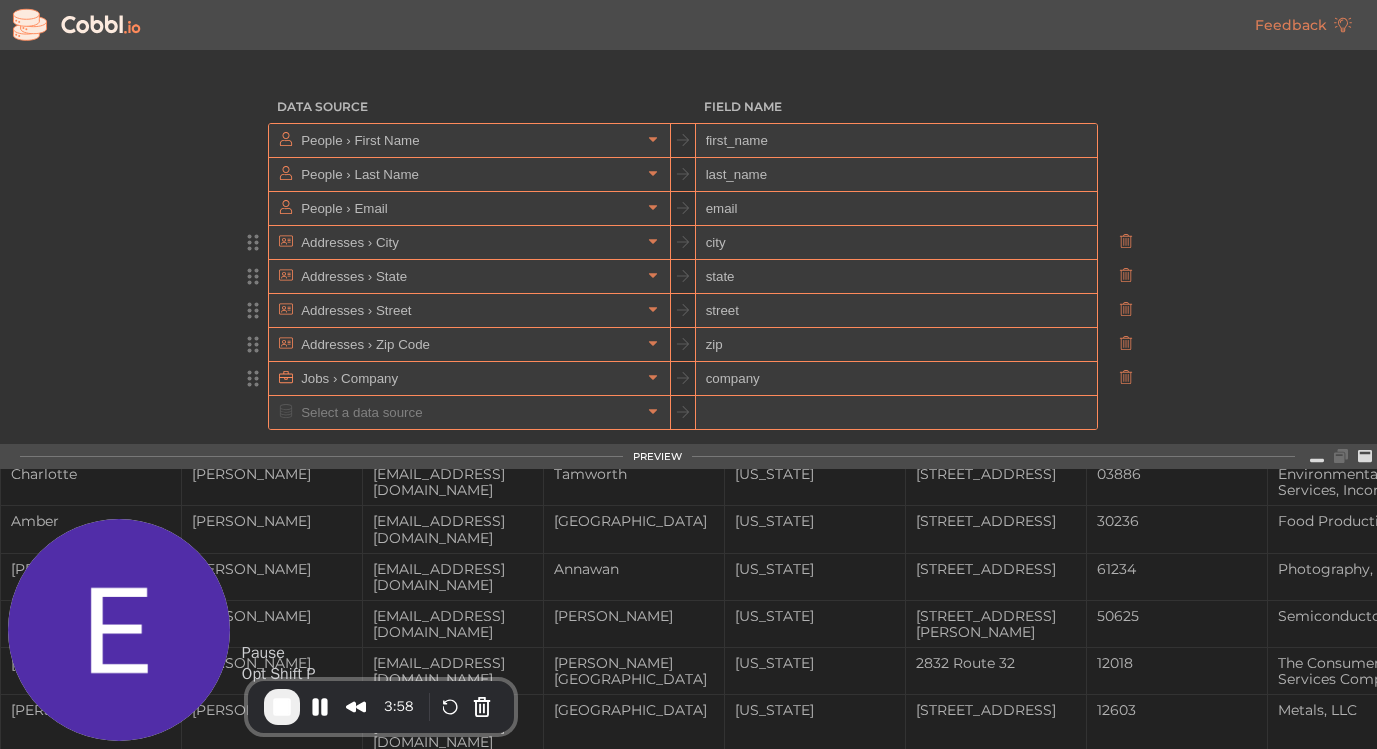 click on "3:58" at bounding box center [342, 707] 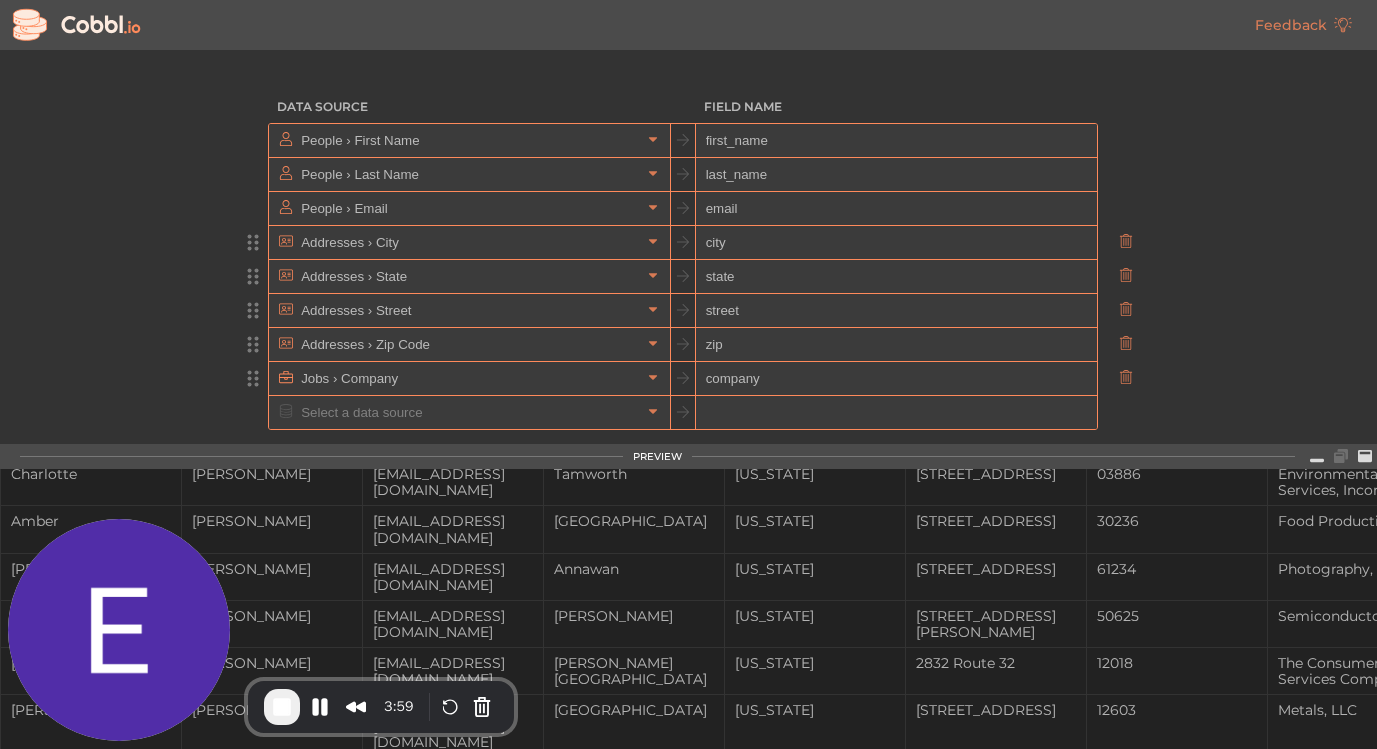 click at bounding box center [282, 707] 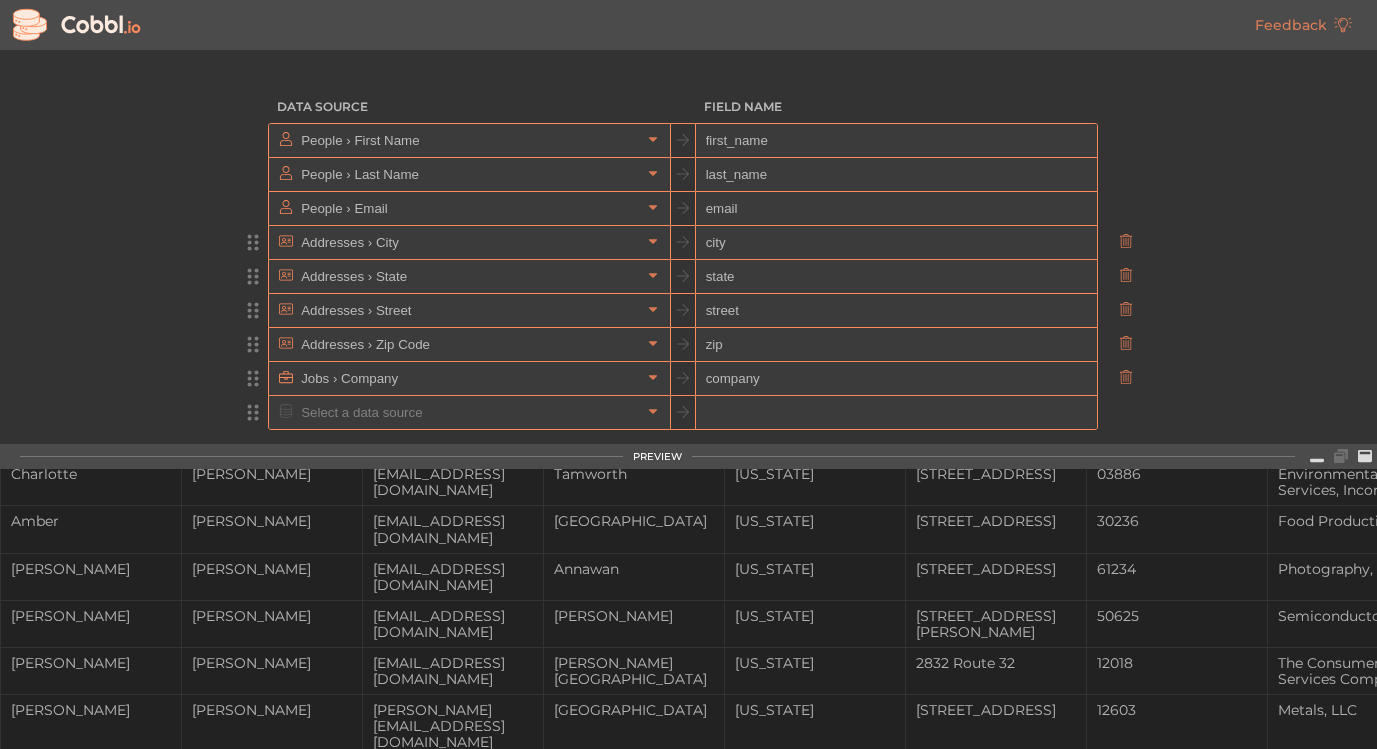 click at bounding box center [468, 412] 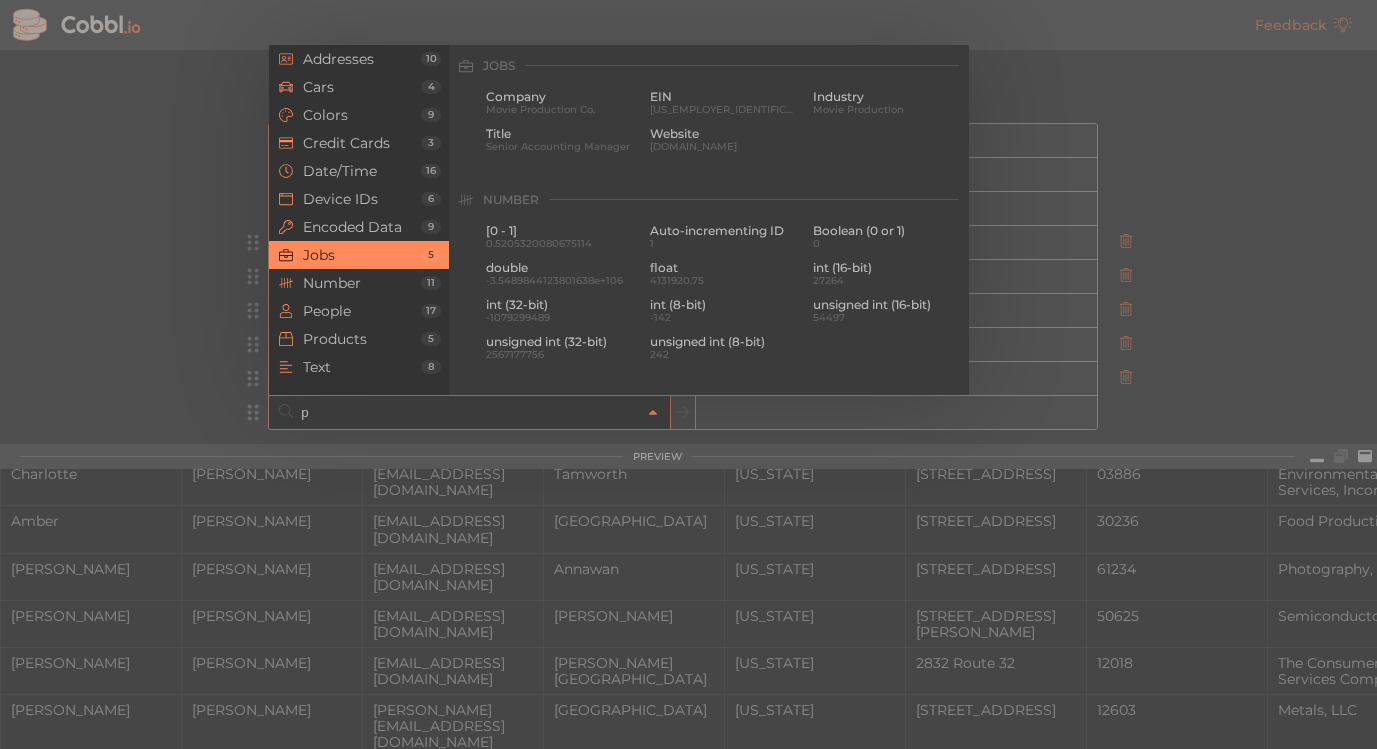 scroll, scrollTop: 0, scrollLeft: 0, axis: both 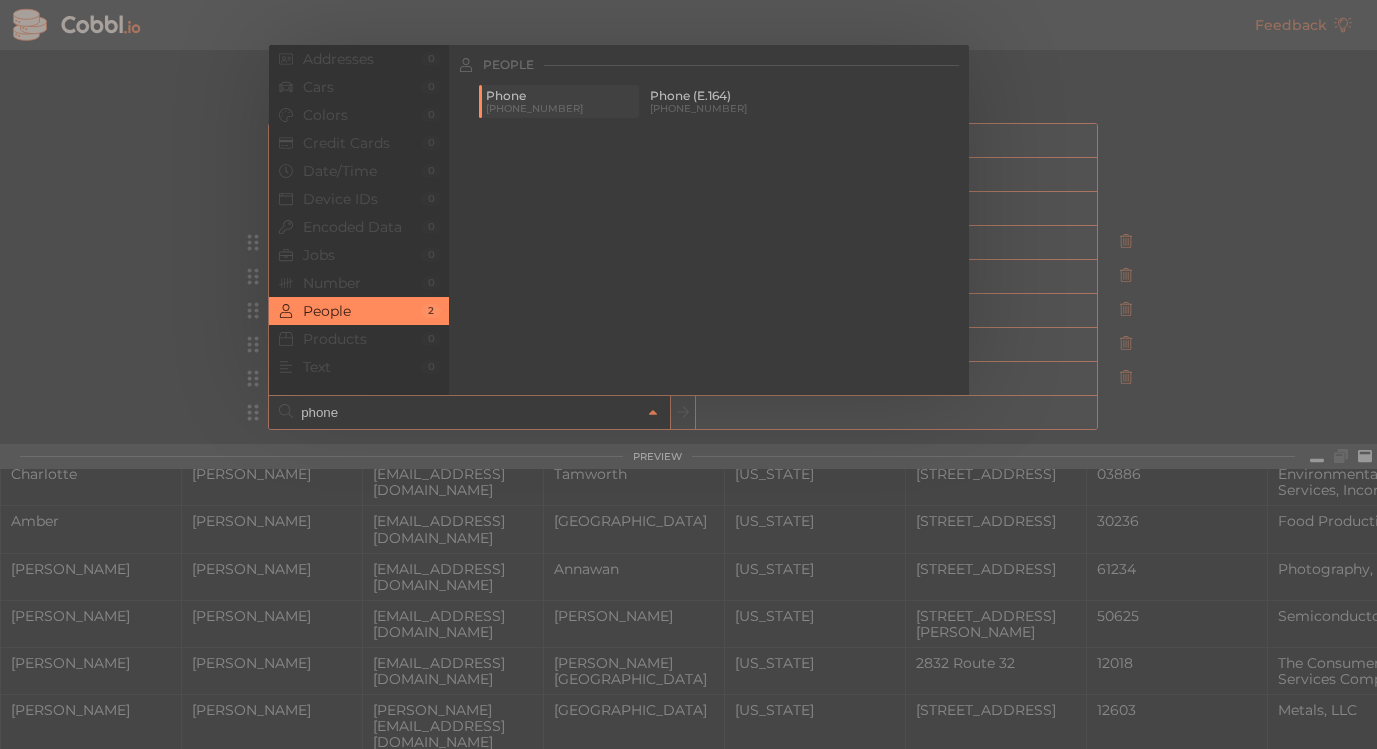 click on "Phone" at bounding box center [560, 96] 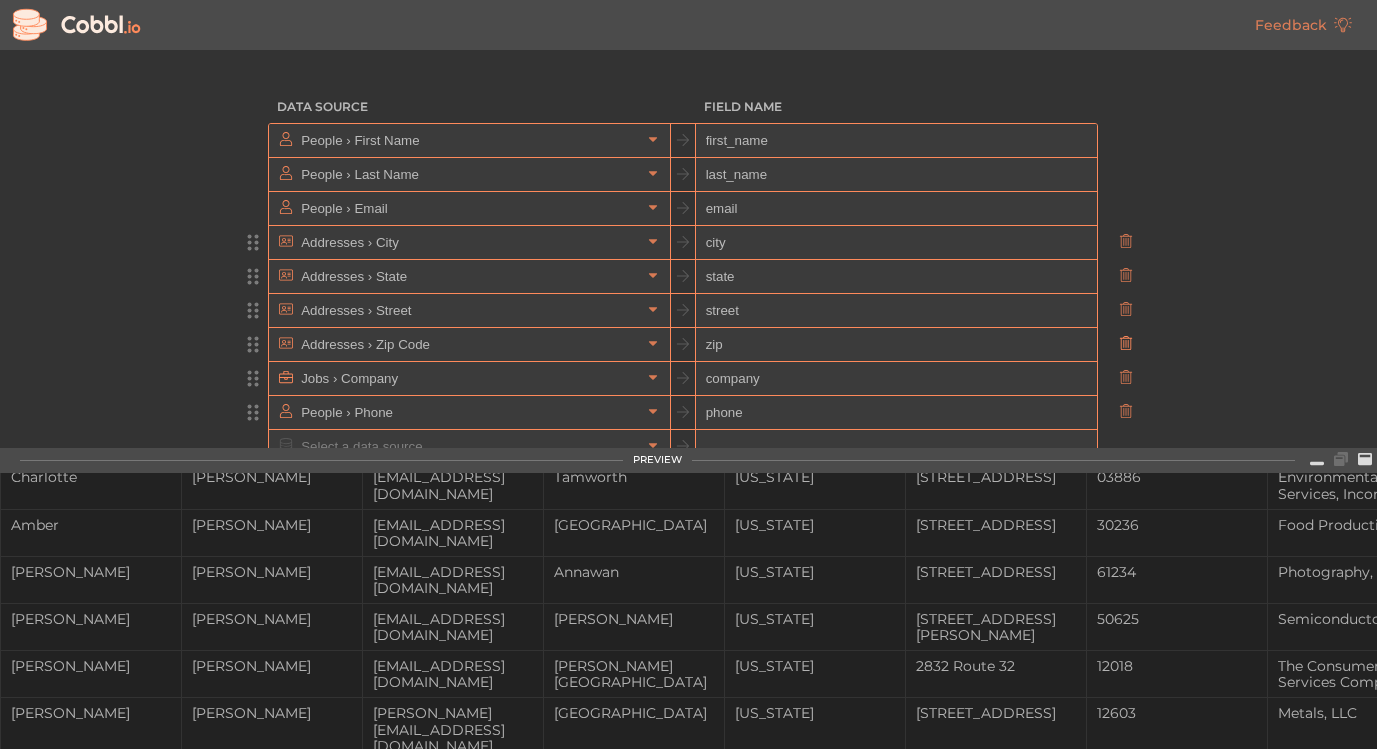 click 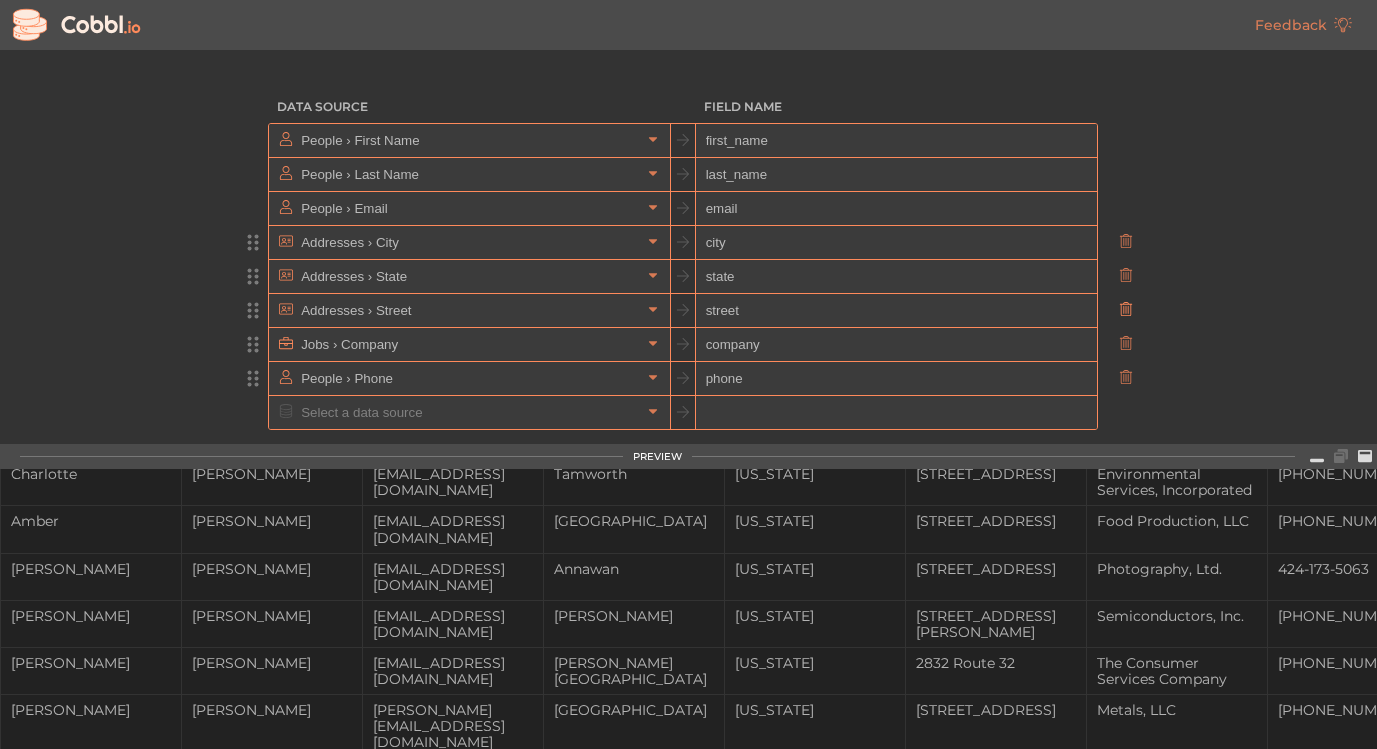 click 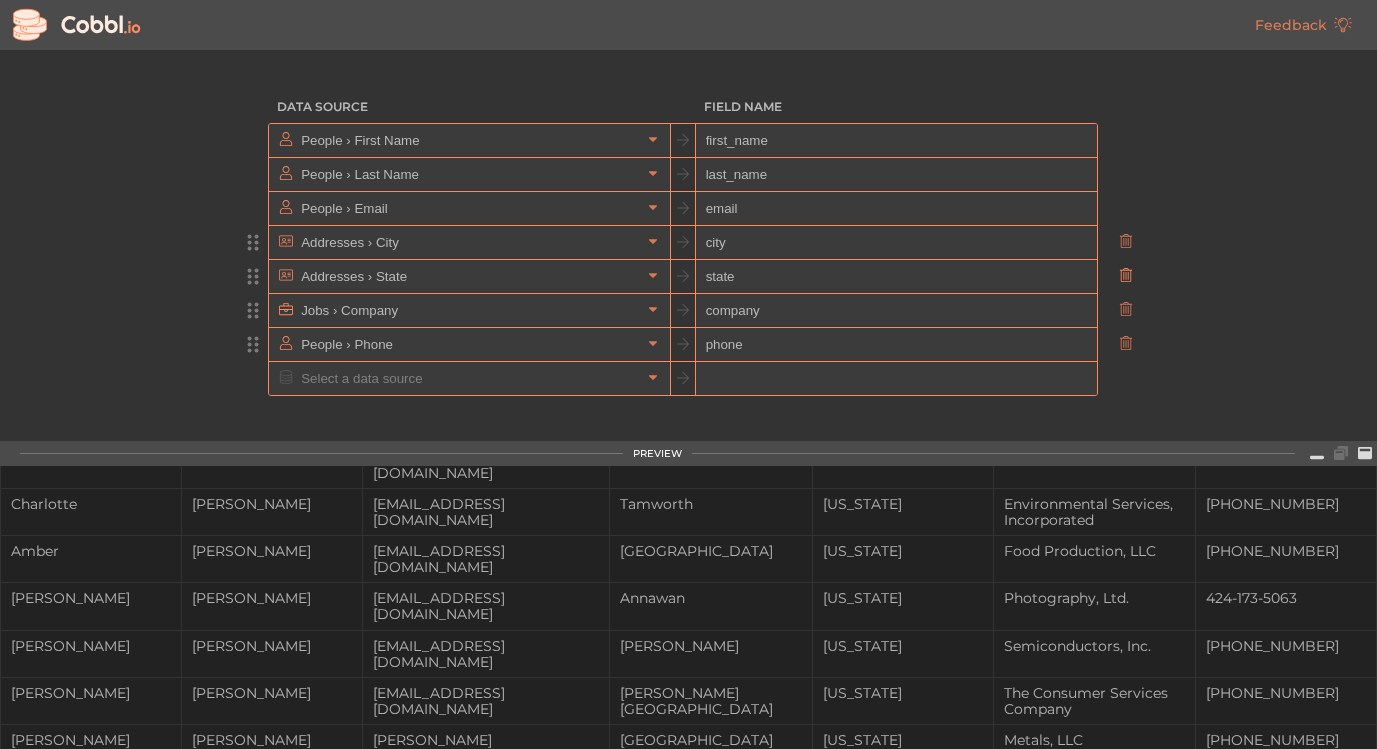 click 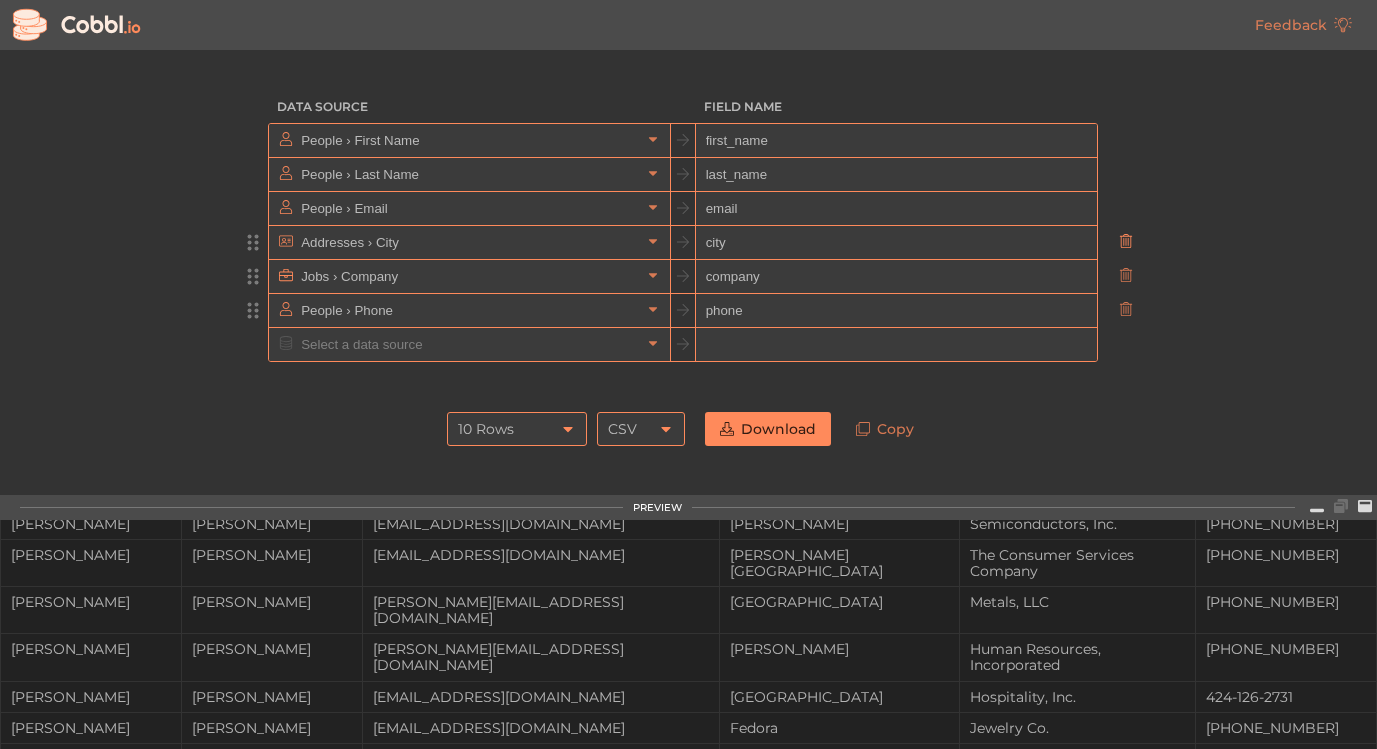 click 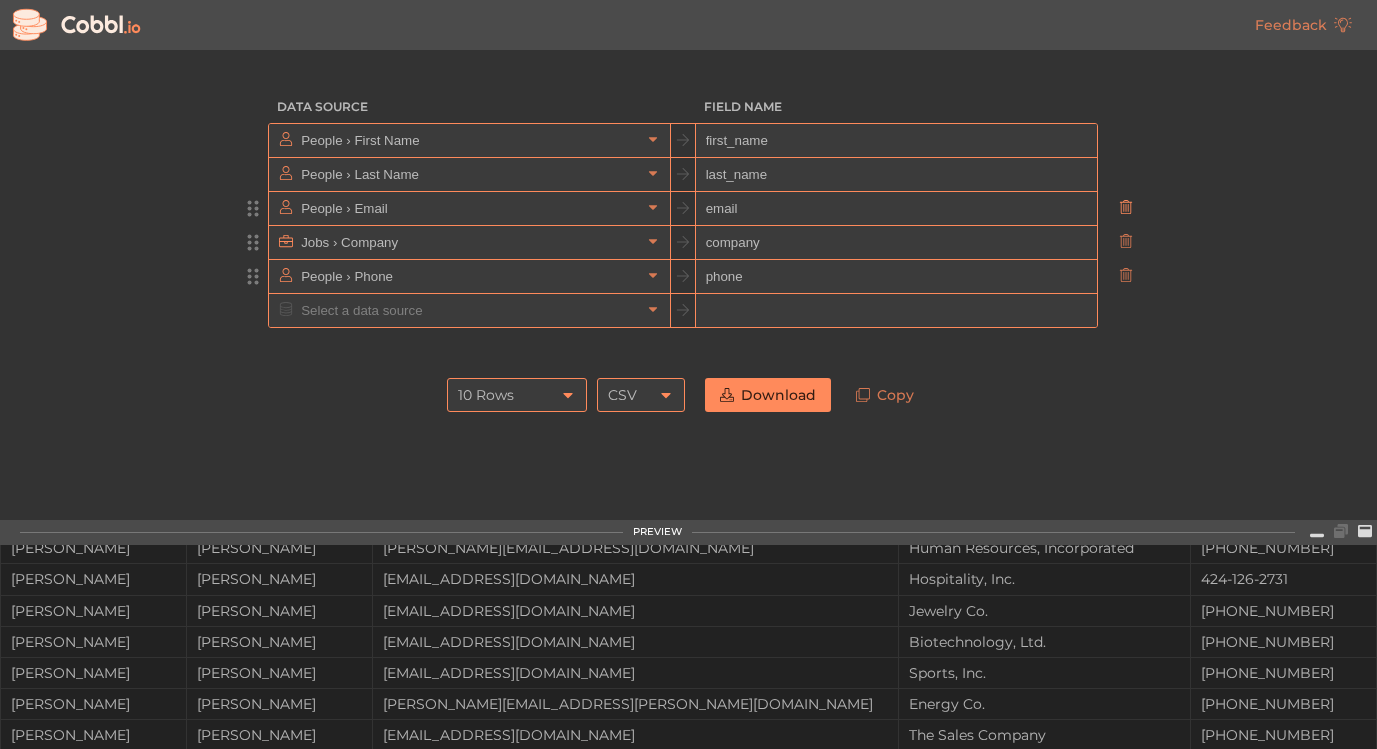 click 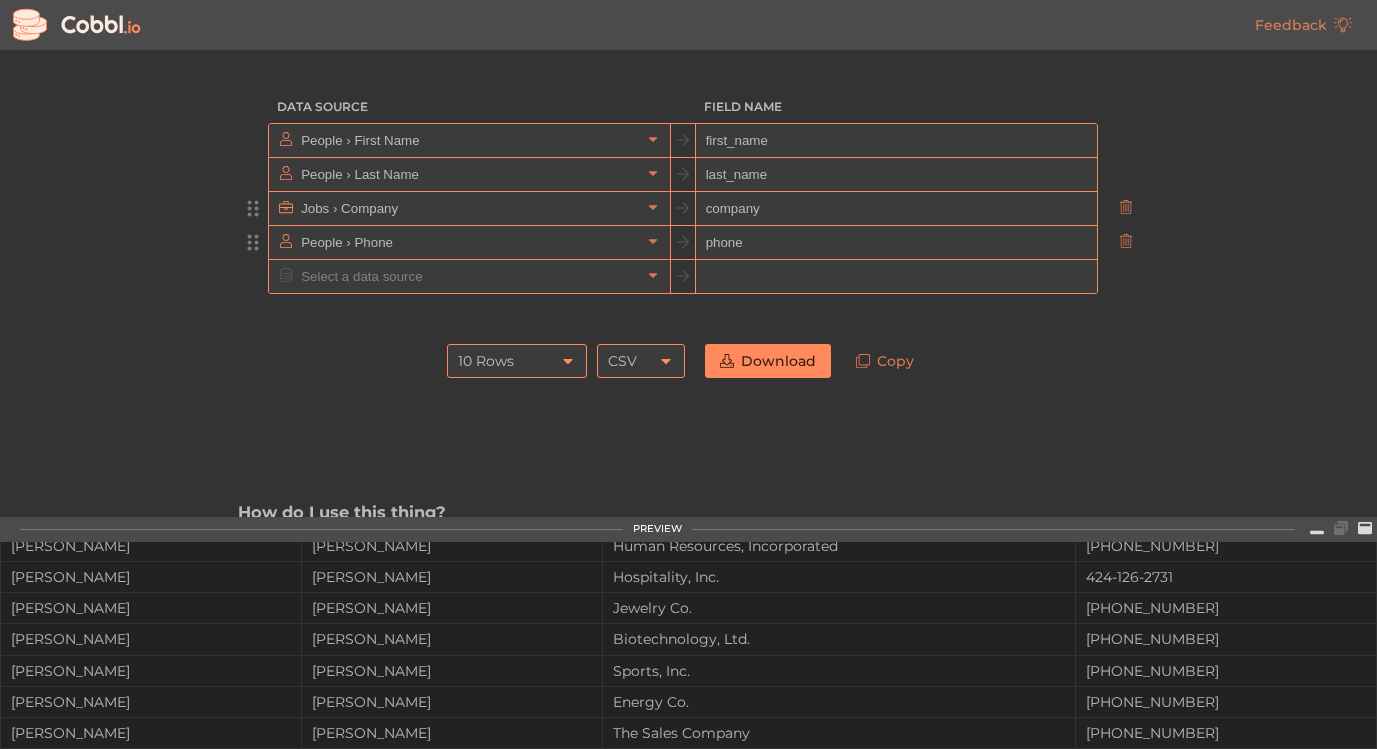 scroll, scrollTop: 600, scrollLeft: 0, axis: vertical 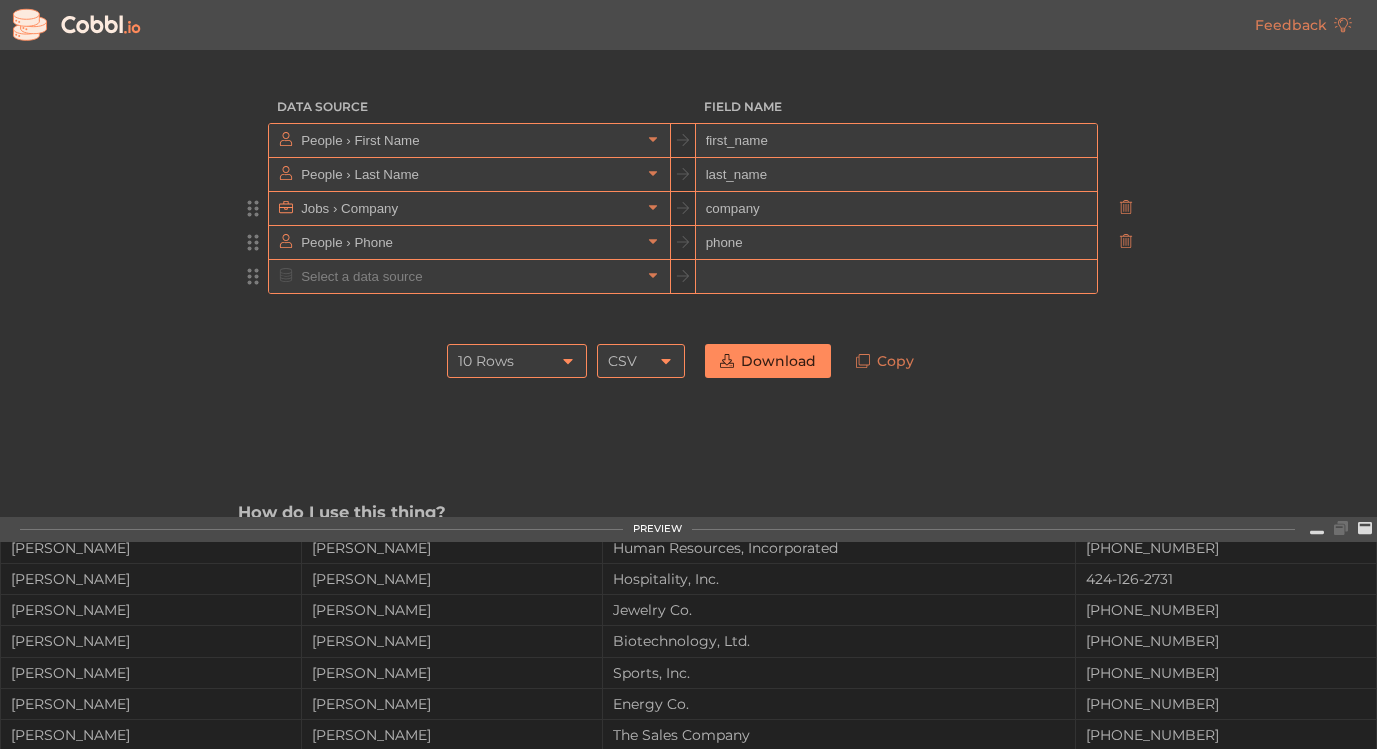 click at bounding box center (468, 276) 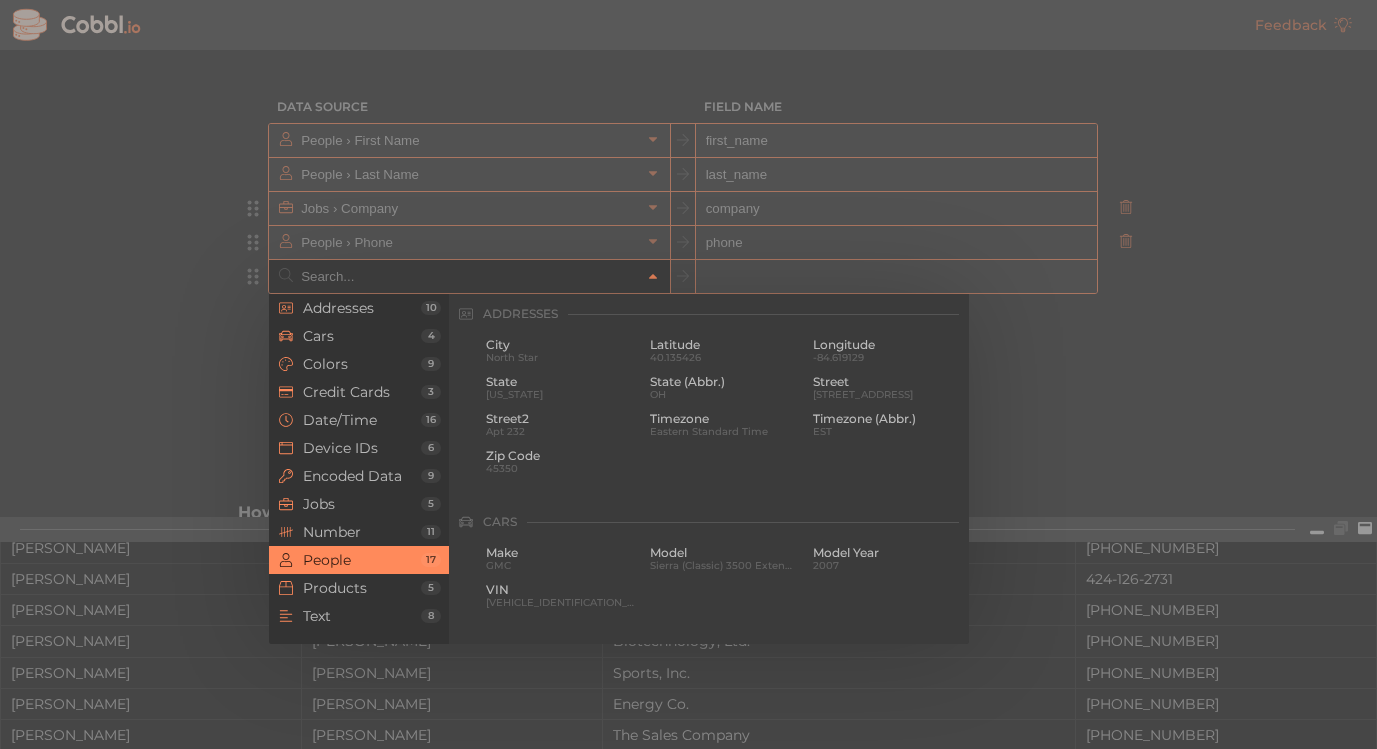 scroll, scrollTop: 0, scrollLeft: 0, axis: both 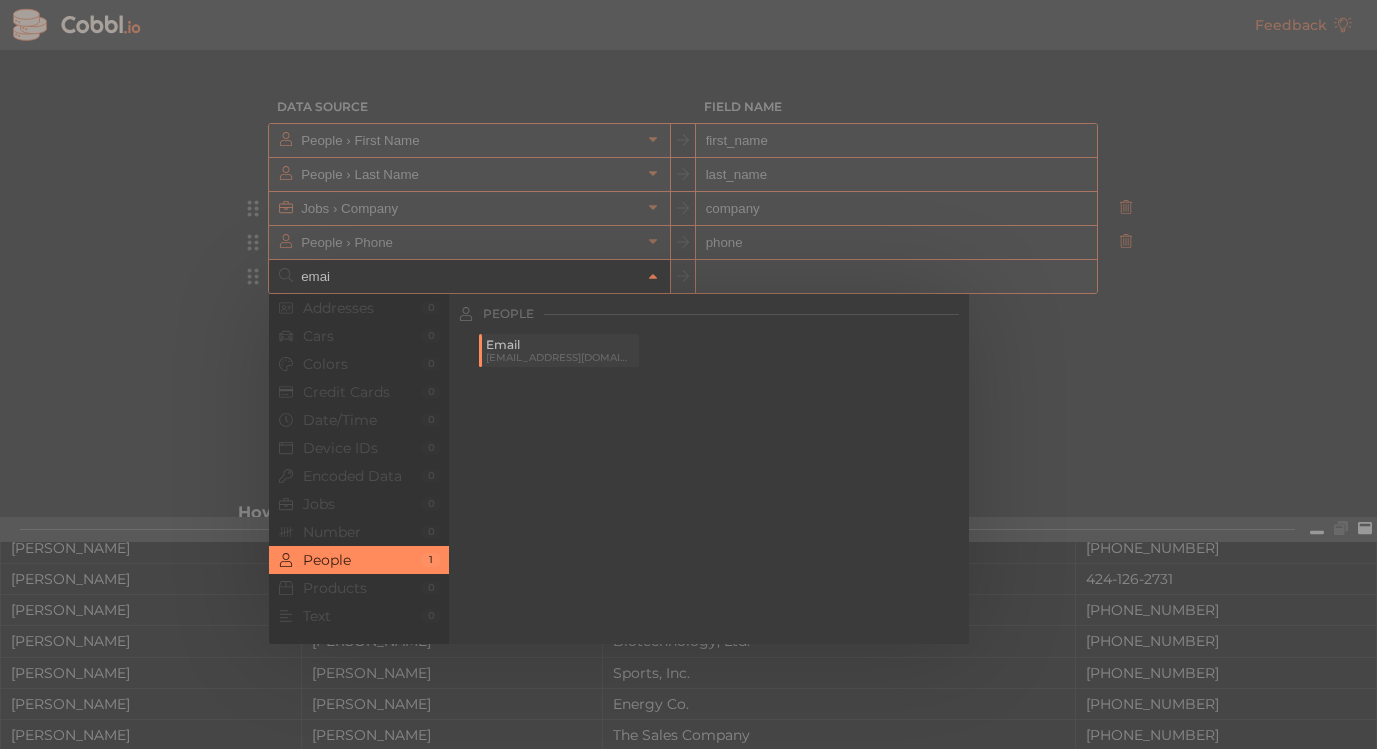 click on "Email" at bounding box center [560, 345] 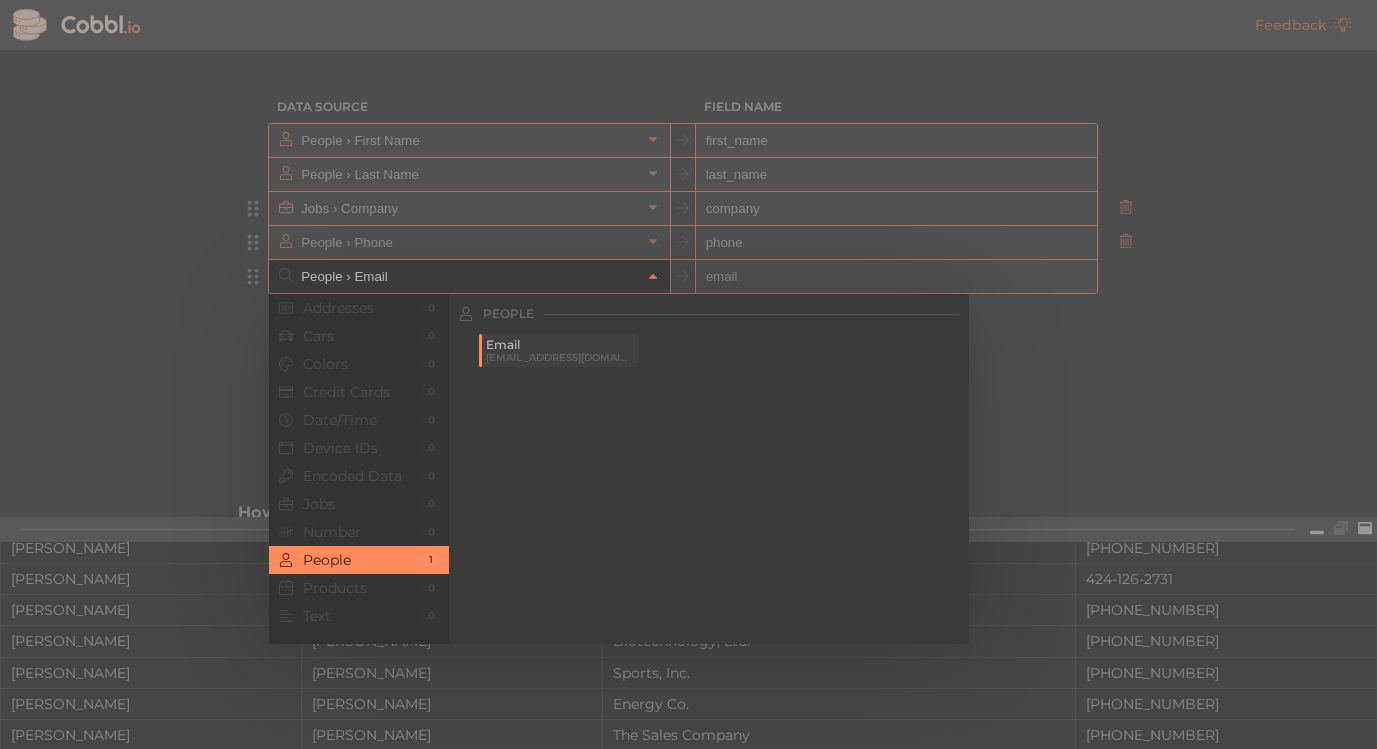 scroll, scrollTop: 603, scrollLeft: 0, axis: vertical 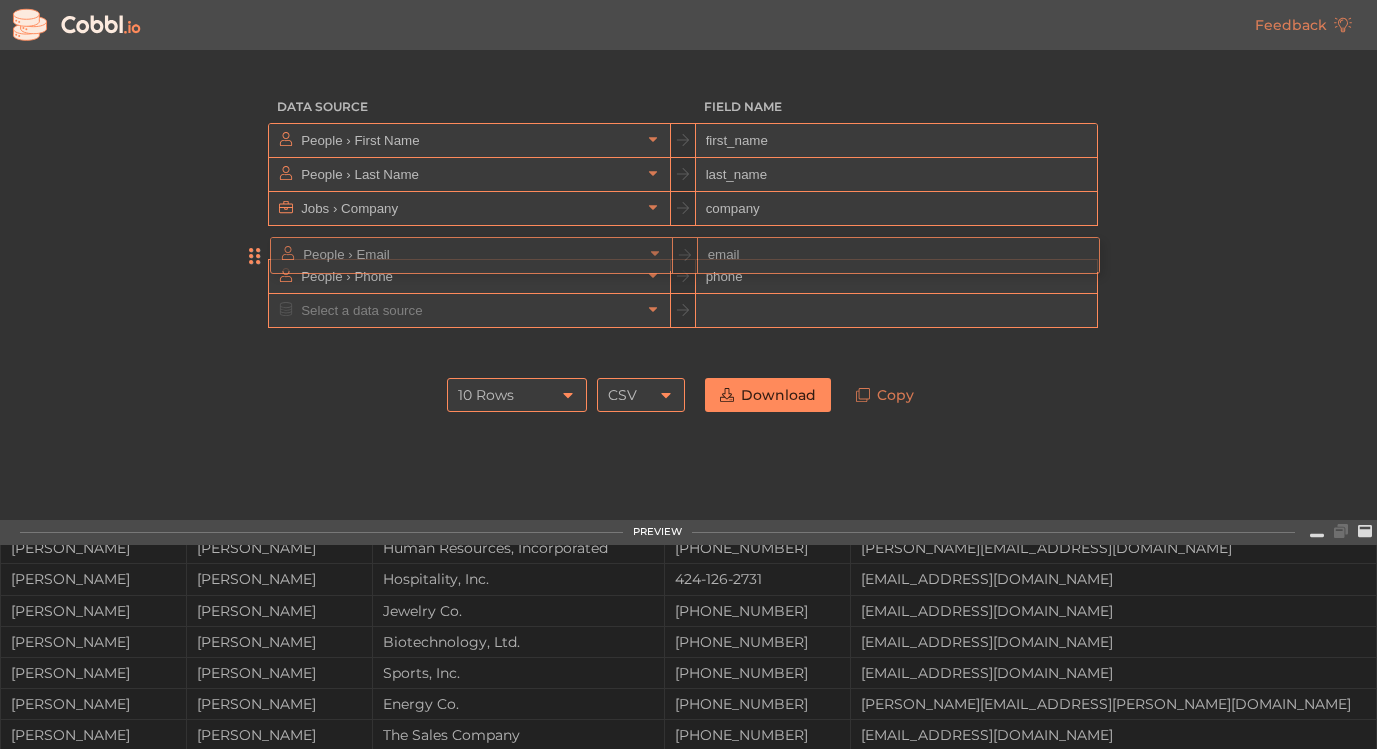 drag, startPoint x: 259, startPoint y: 276, endPoint x: 254, endPoint y: 237, distance: 39.319206 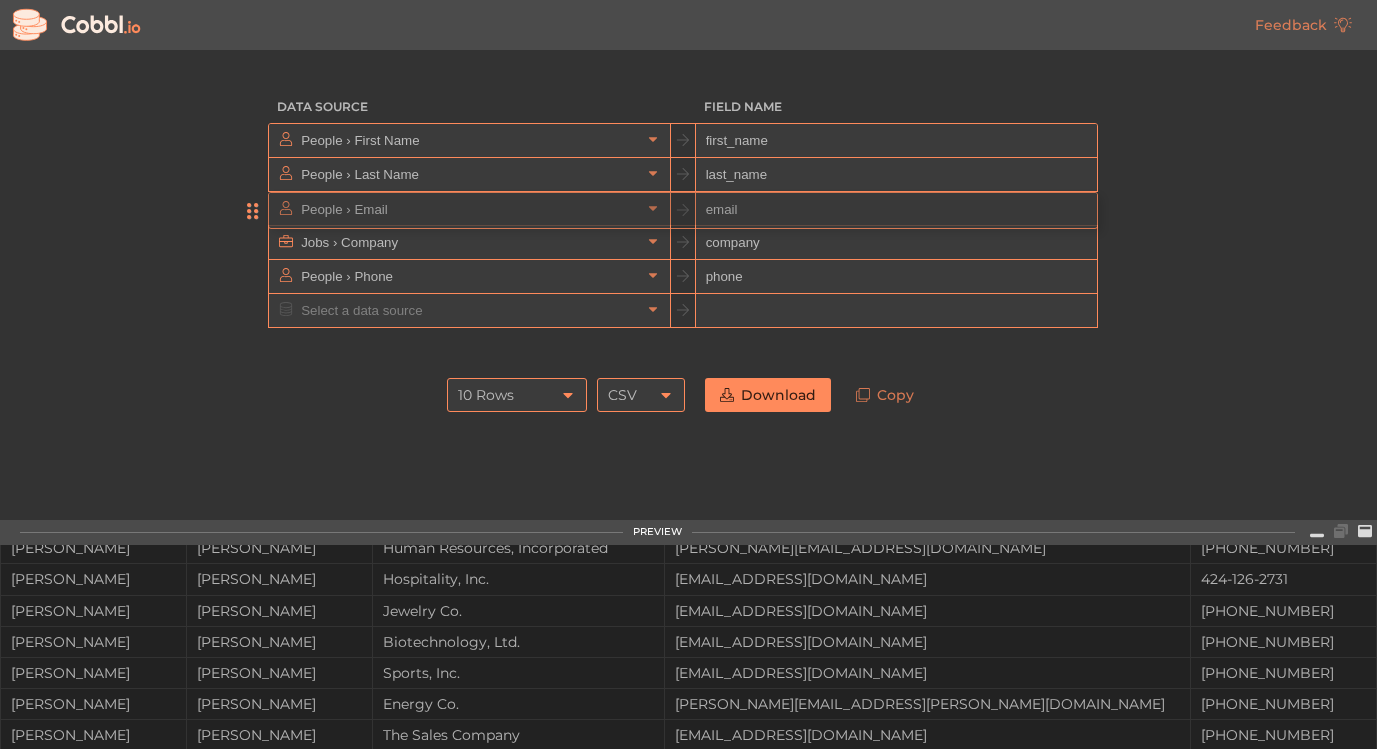 drag, startPoint x: 253, startPoint y: 251, endPoint x: 253, endPoint y: 207, distance: 44 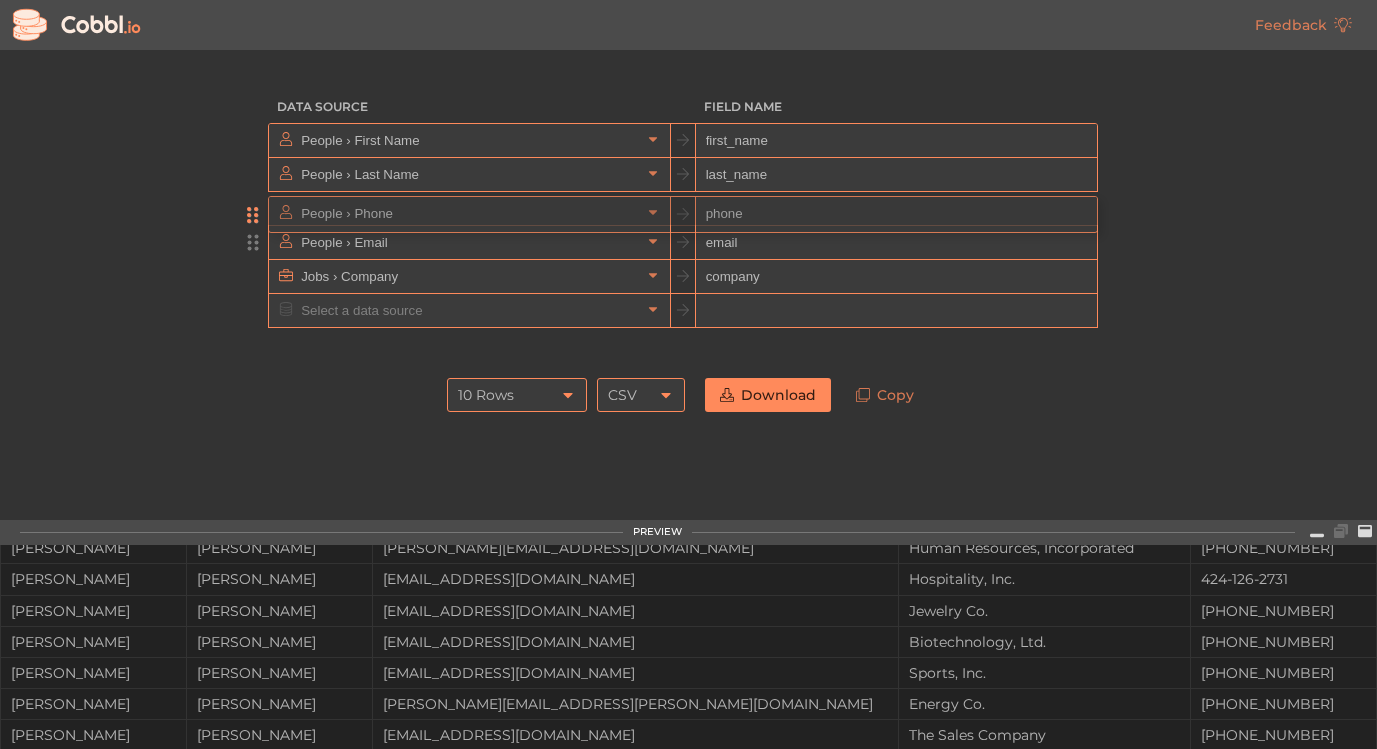 drag, startPoint x: 255, startPoint y: 271, endPoint x: 257, endPoint y: 205, distance: 66.0303 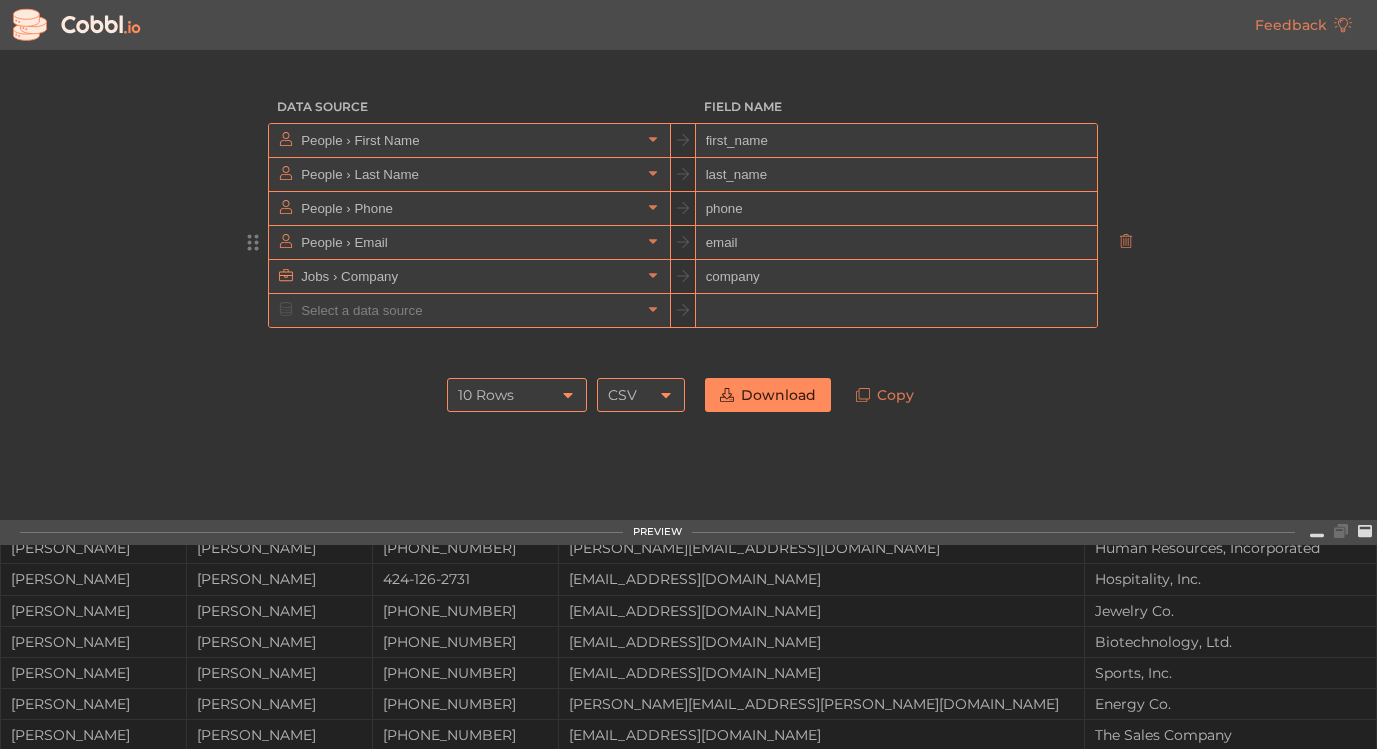 click on "10 Rows 10 Rows CSV CSV Download Copy" at bounding box center (688, 395) 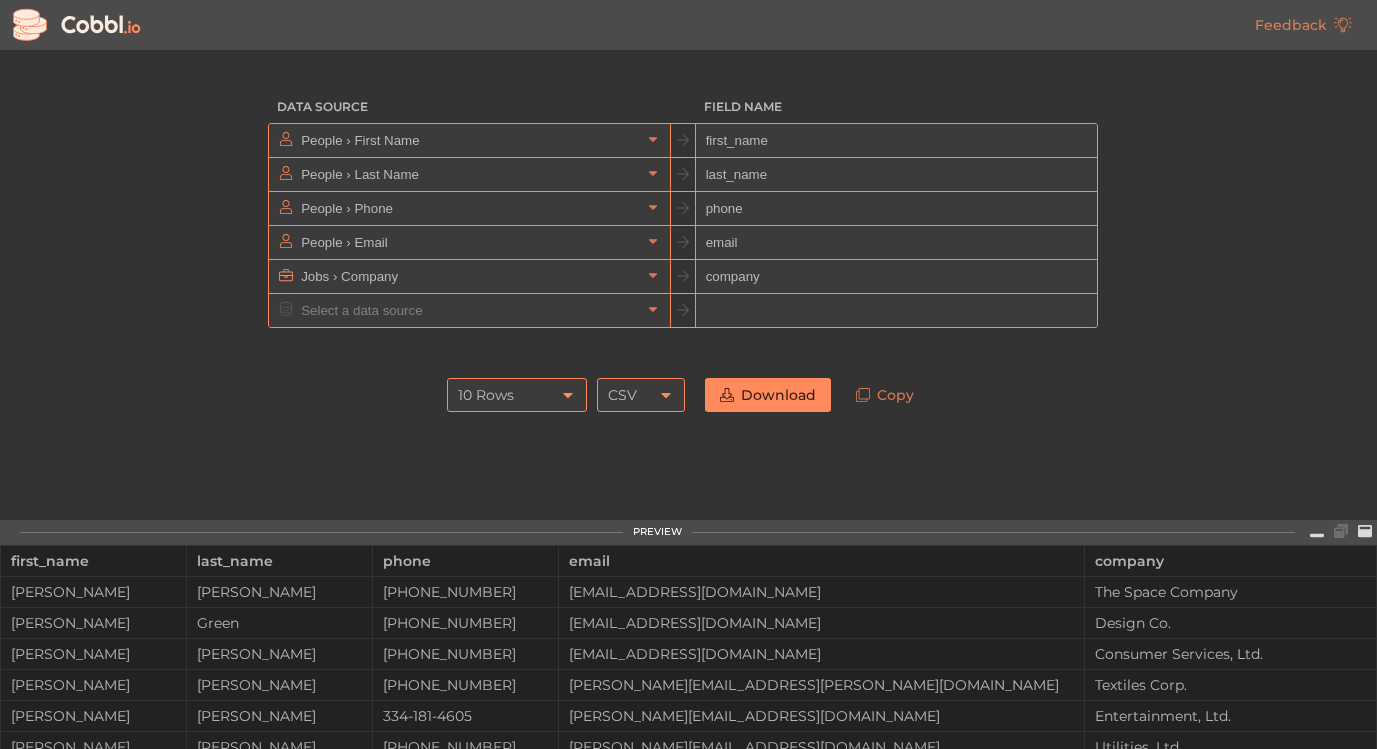 scroll, scrollTop: 34, scrollLeft: 0, axis: vertical 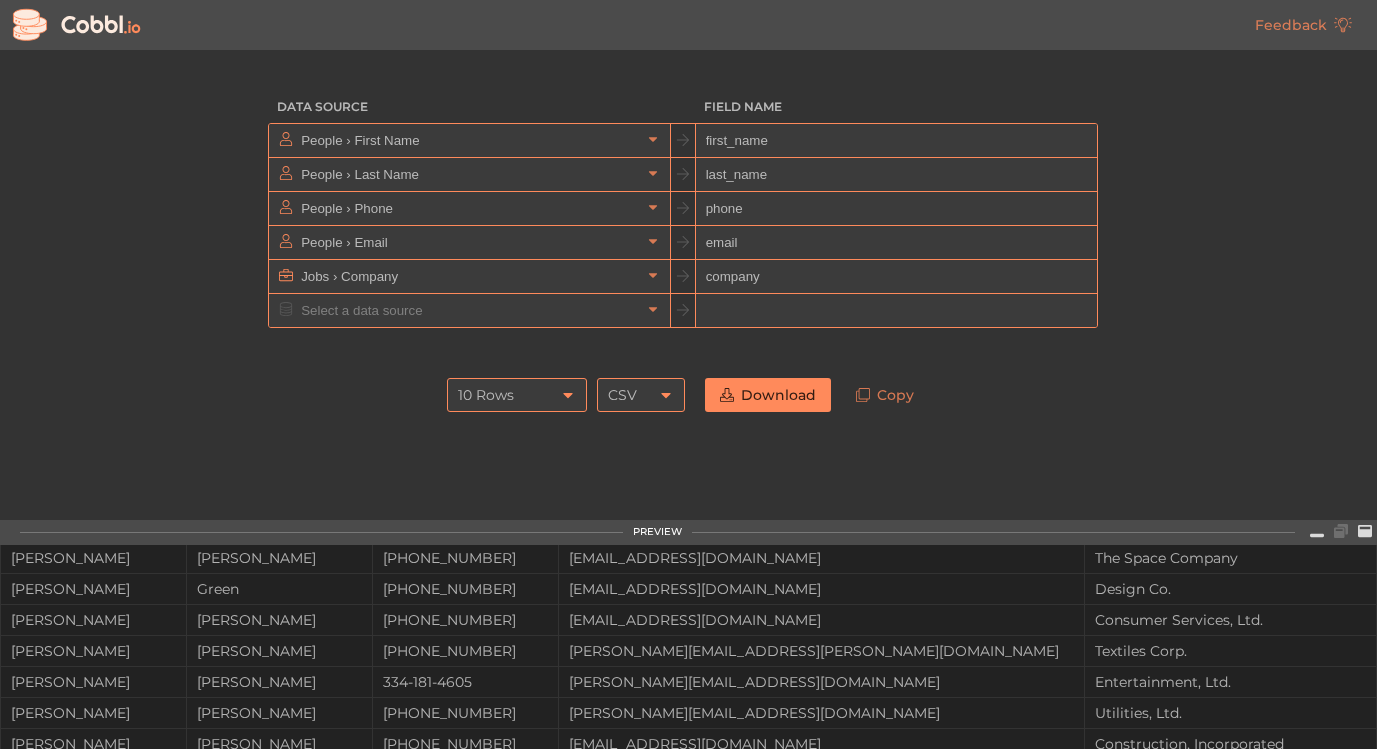 click on "[EMAIL_ADDRESS][DOMAIN_NAME]" at bounding box center (821, 589) 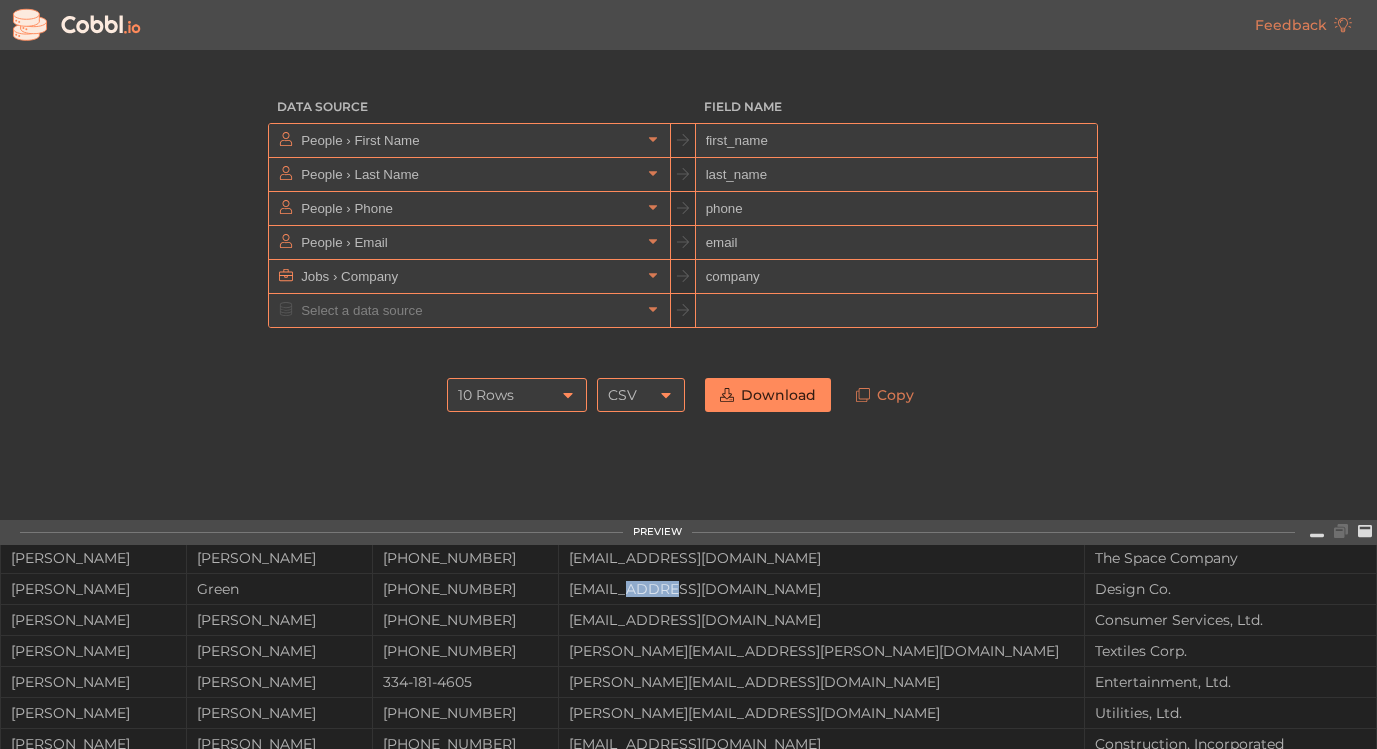 click on "[EMAIL_ADDRESS][DOMAIN_NAME]" at bounding box center [821, 589] 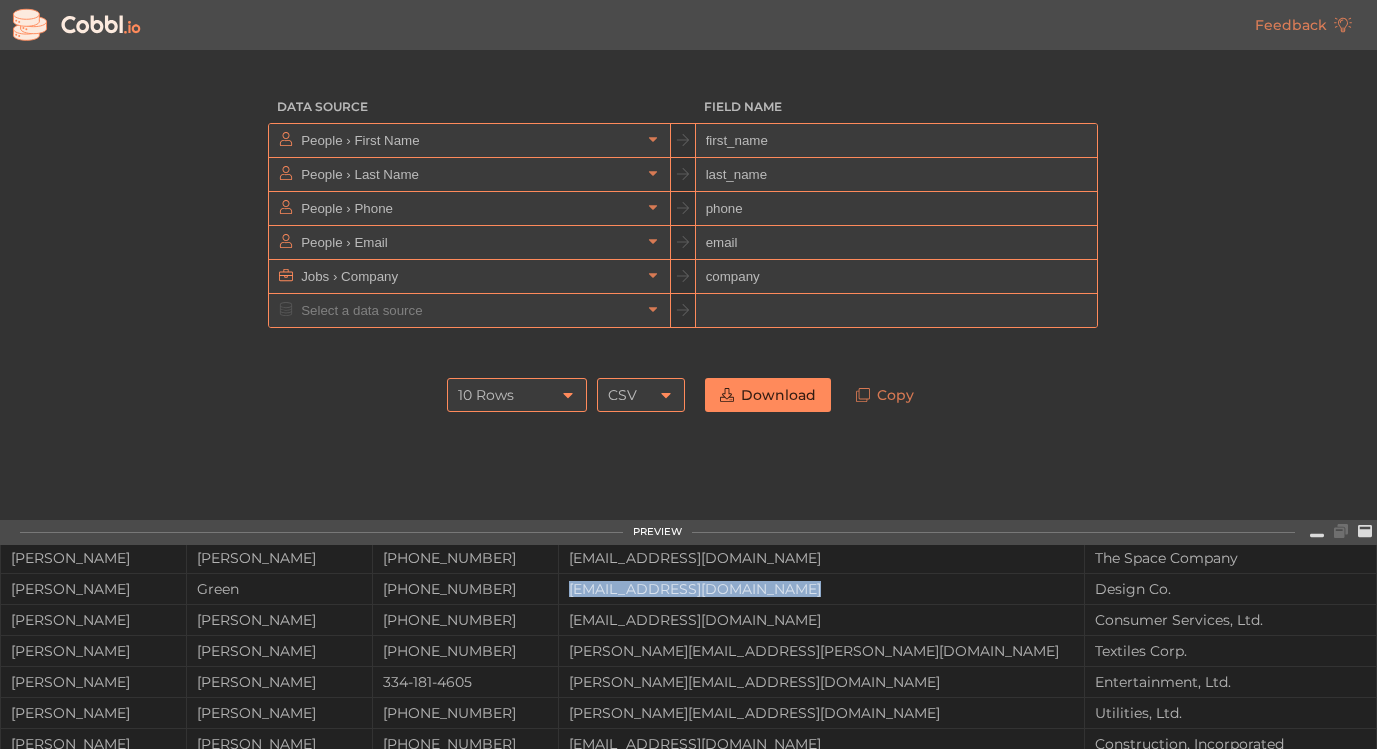 click on "[EMAIL_ADDRESS][DOMAIN_NAME]" at bounding box center (821, 589) 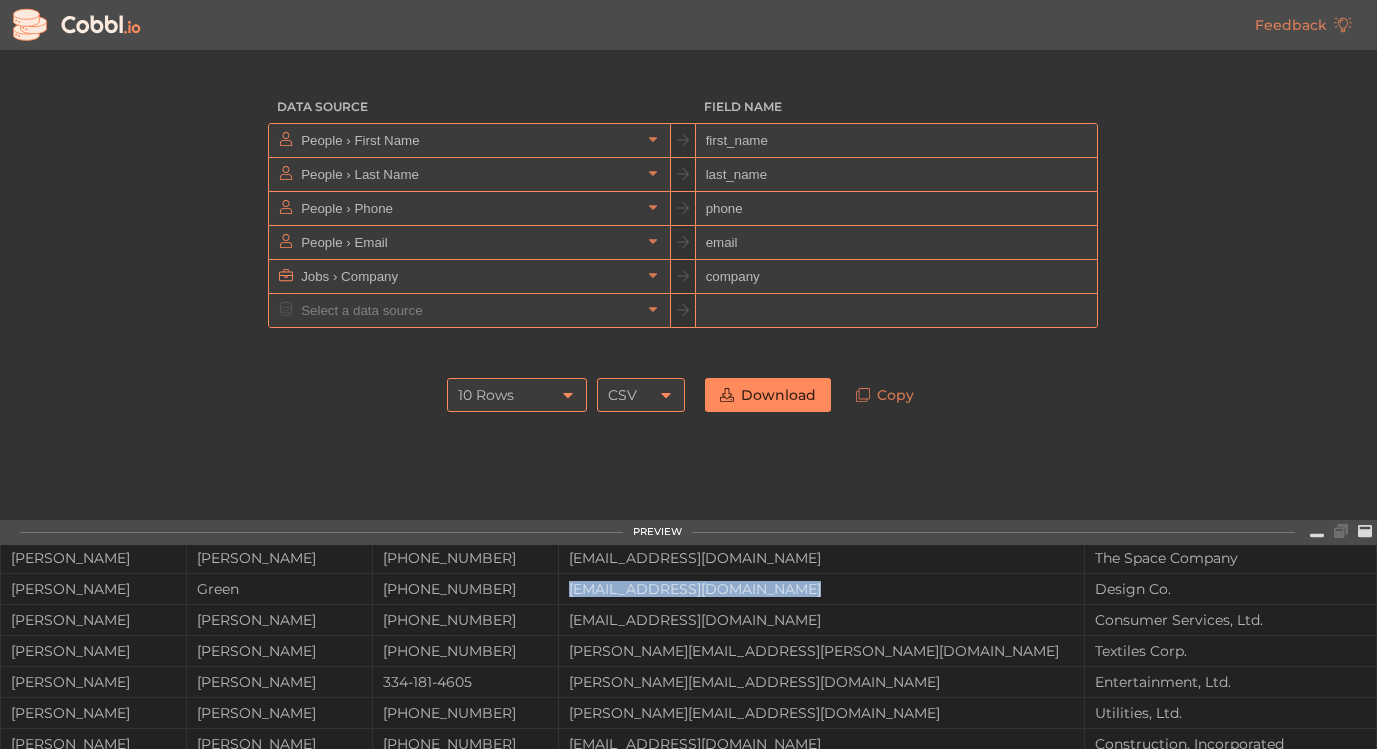 copy on "[EMAIL_ADDRESS][DOMAIN_NAME]" 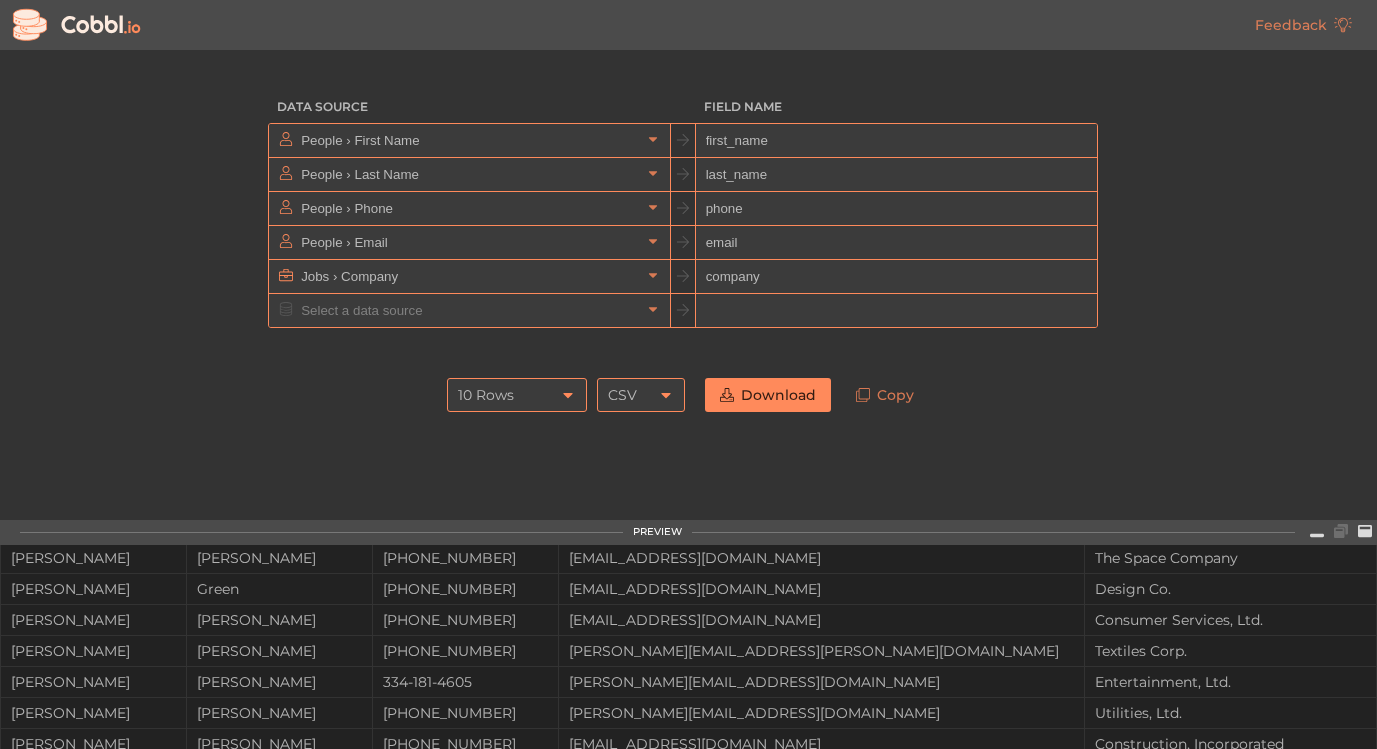 click on "[PHONE_NUMBER]" at bounding box center (465, 589) 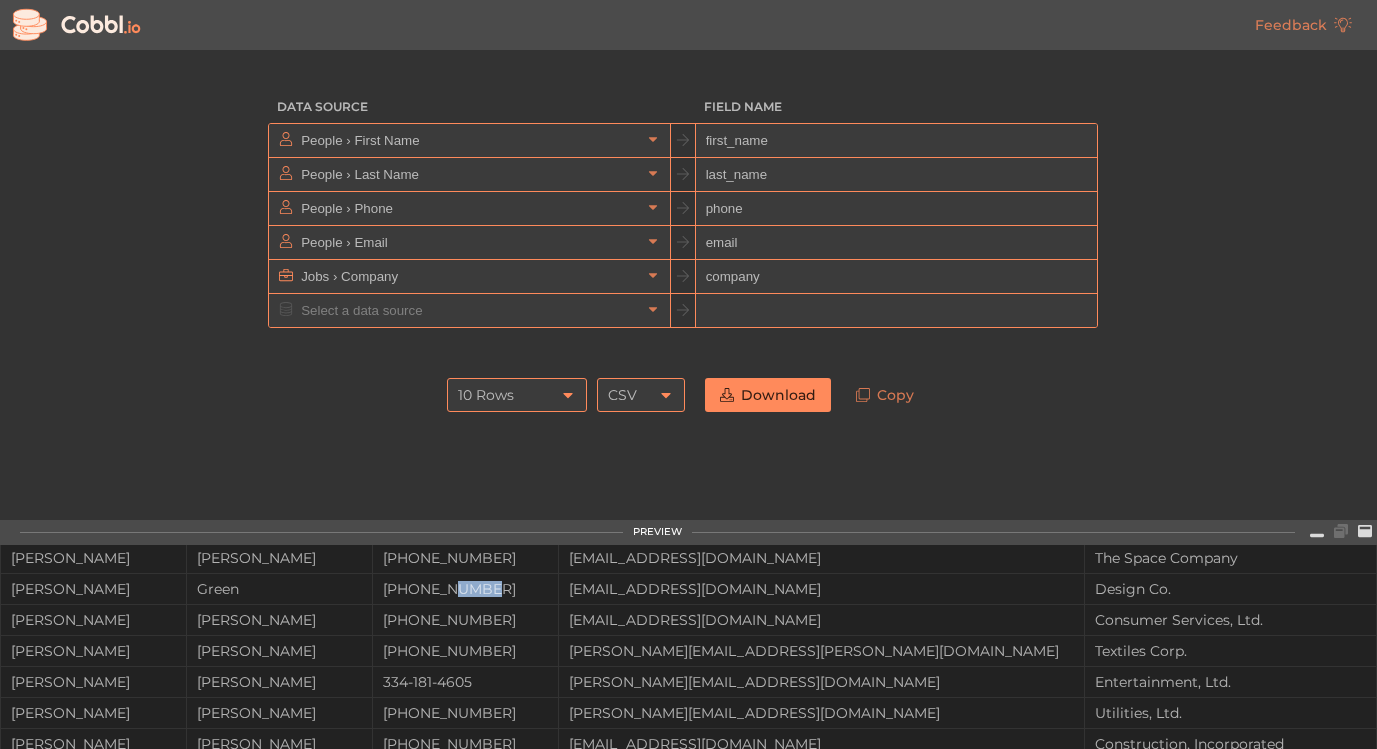 click on "[PHONE_NUMBER]" at bounding box center (465, 589) 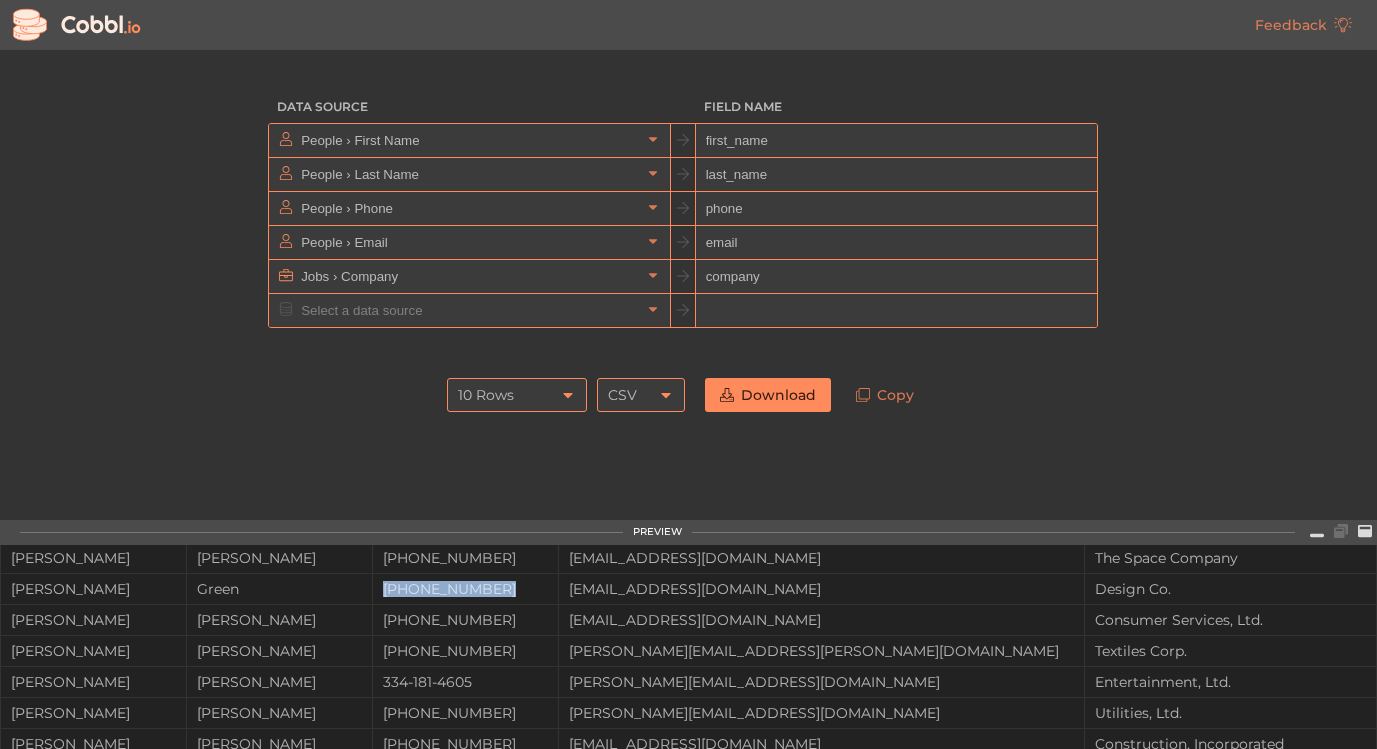 click on "[PHONE_NUMBER]" at bounding box center (465, 589) 